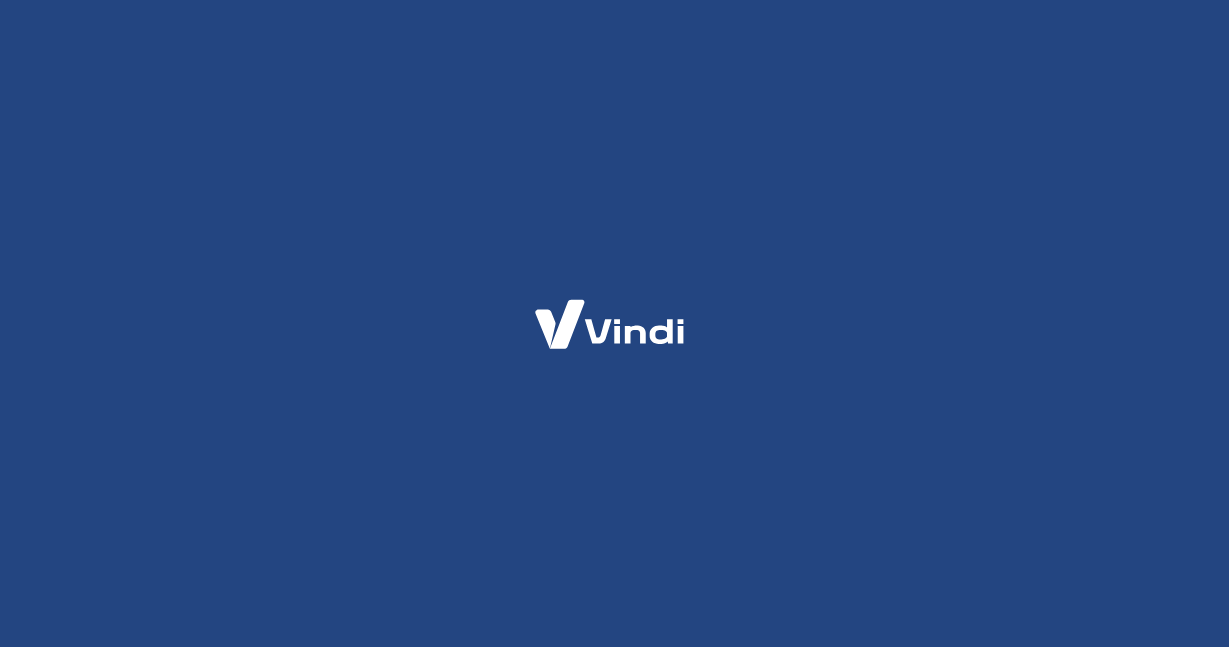 scroll, scrollTop: 0, scrollLeft: 0, axis: both 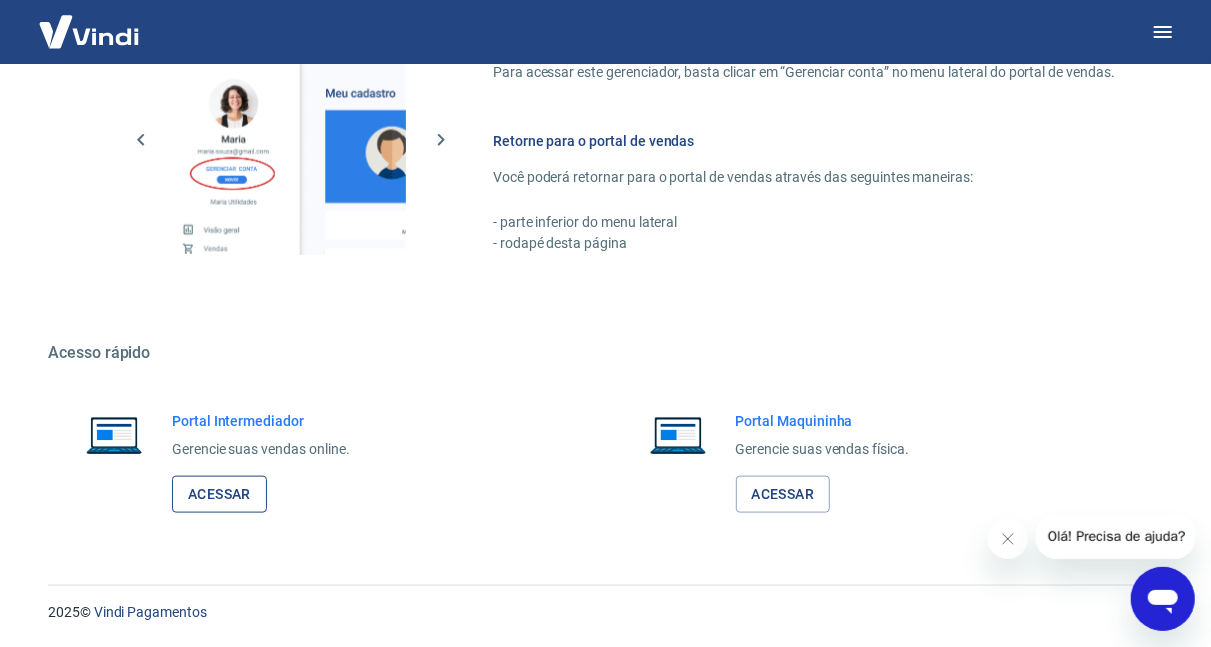 click on "Acessar" at bounding box center [219, 494] 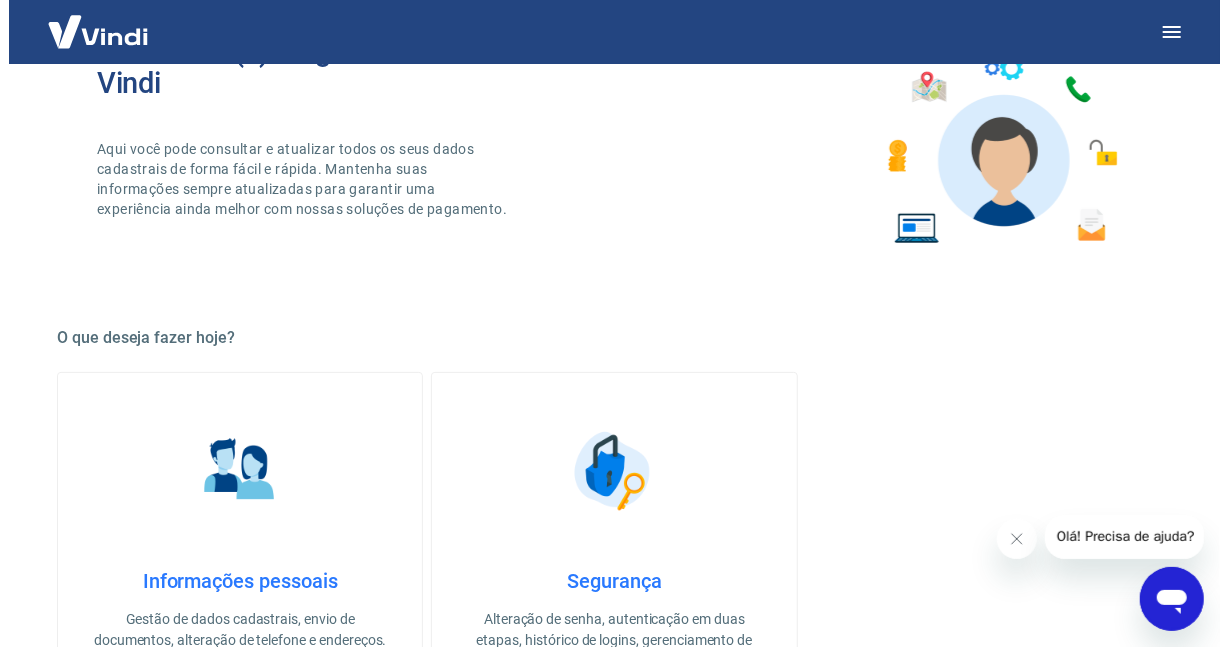 scroll, scrollTop: 0, scrollLeft: 0, axis: both 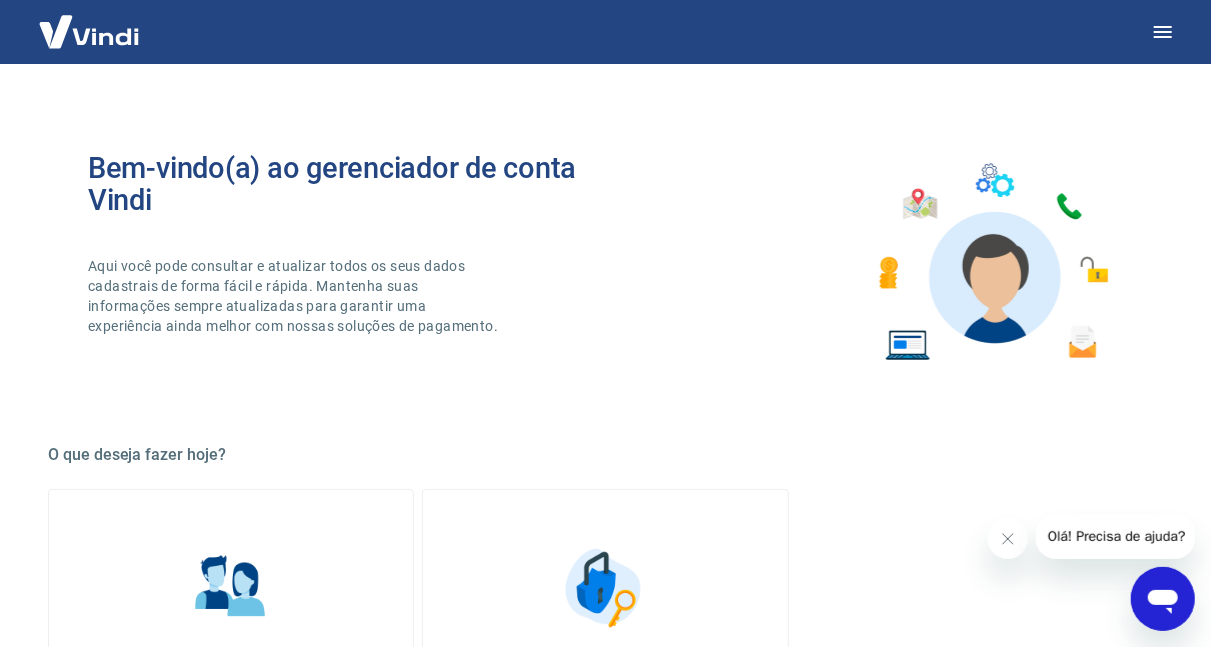 click at bounding box center [89, 31] 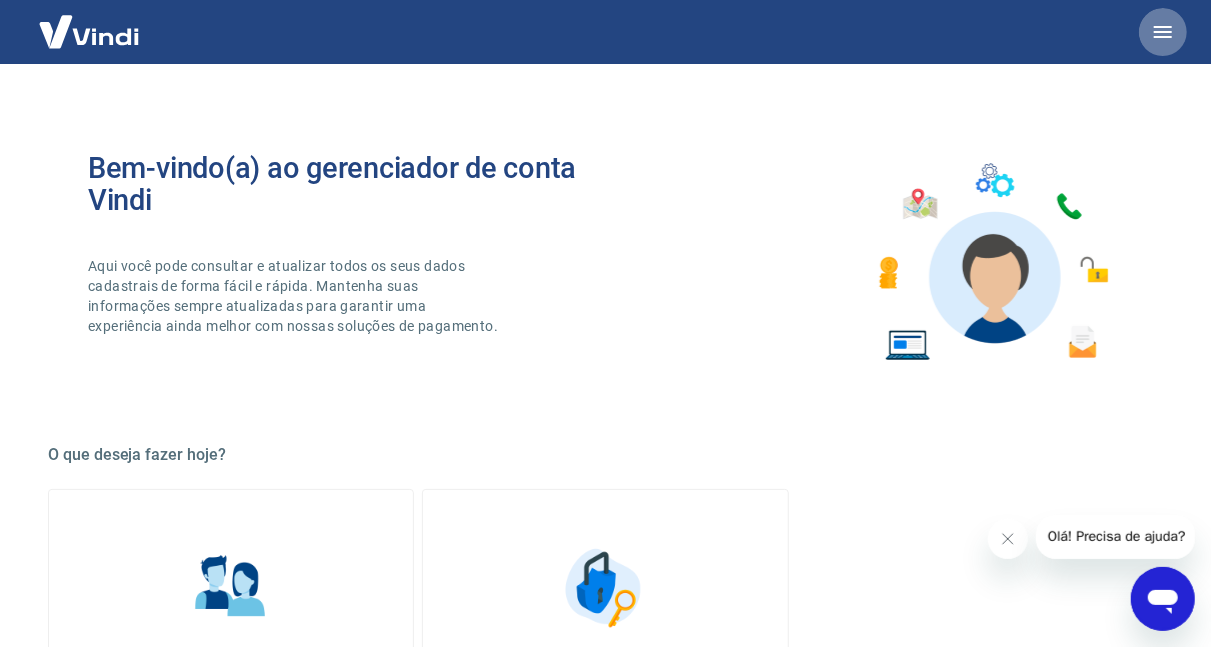 click 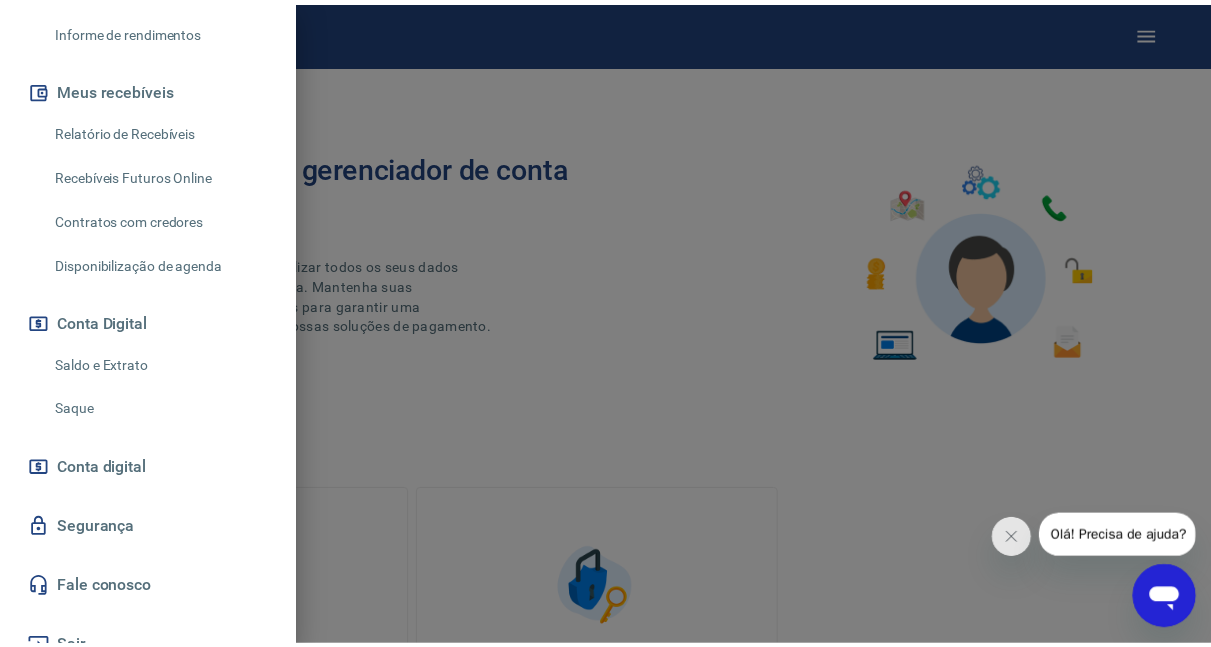 scroll, scrollTop: 392, scrollLeft: 0, axis: vertical 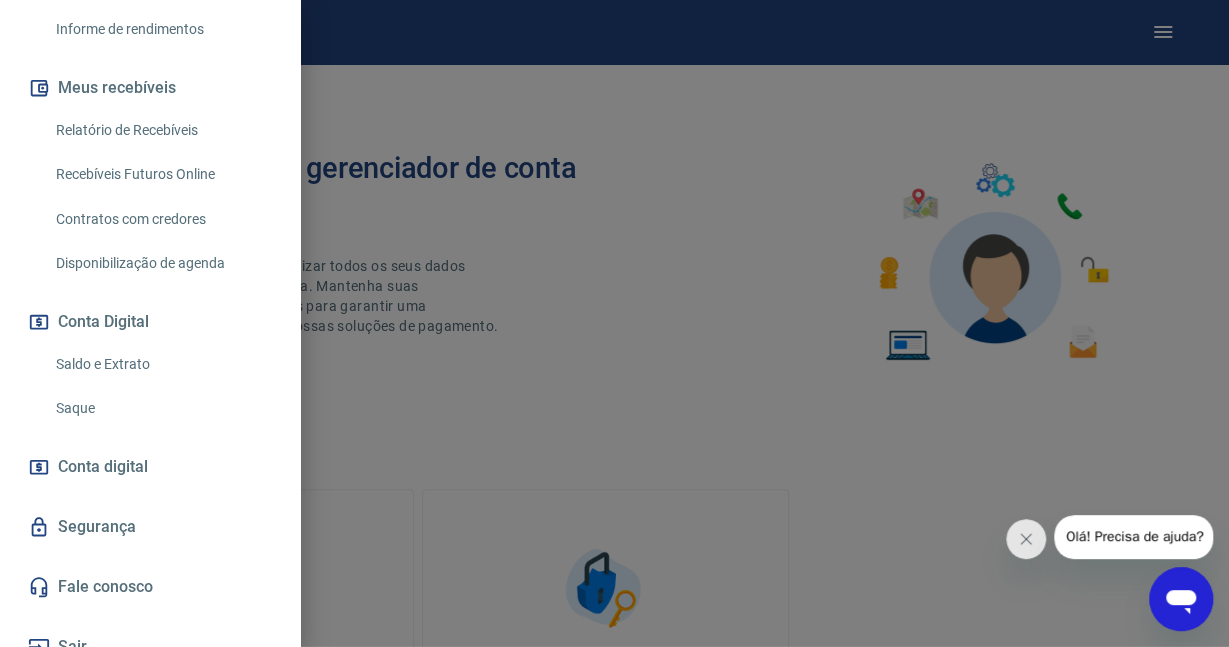 click on "Saldo e Extrato" at bounding box center (162, 364) 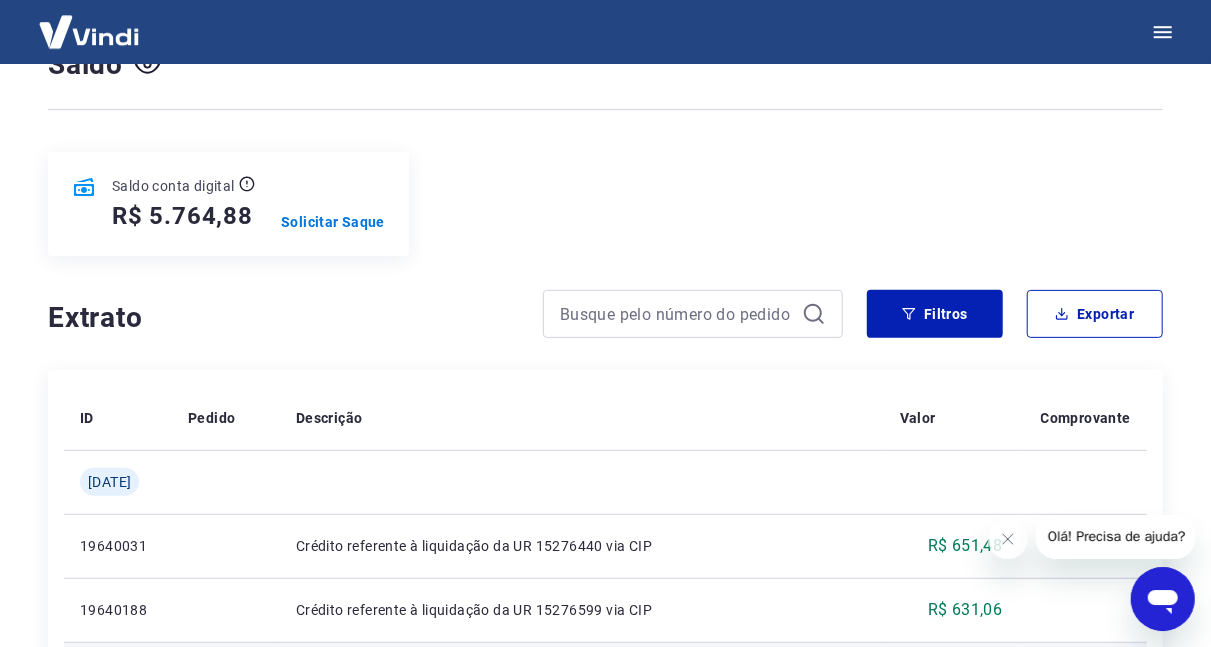 scroll, scrollTop: 0, scrollLeft: 0, axis: both 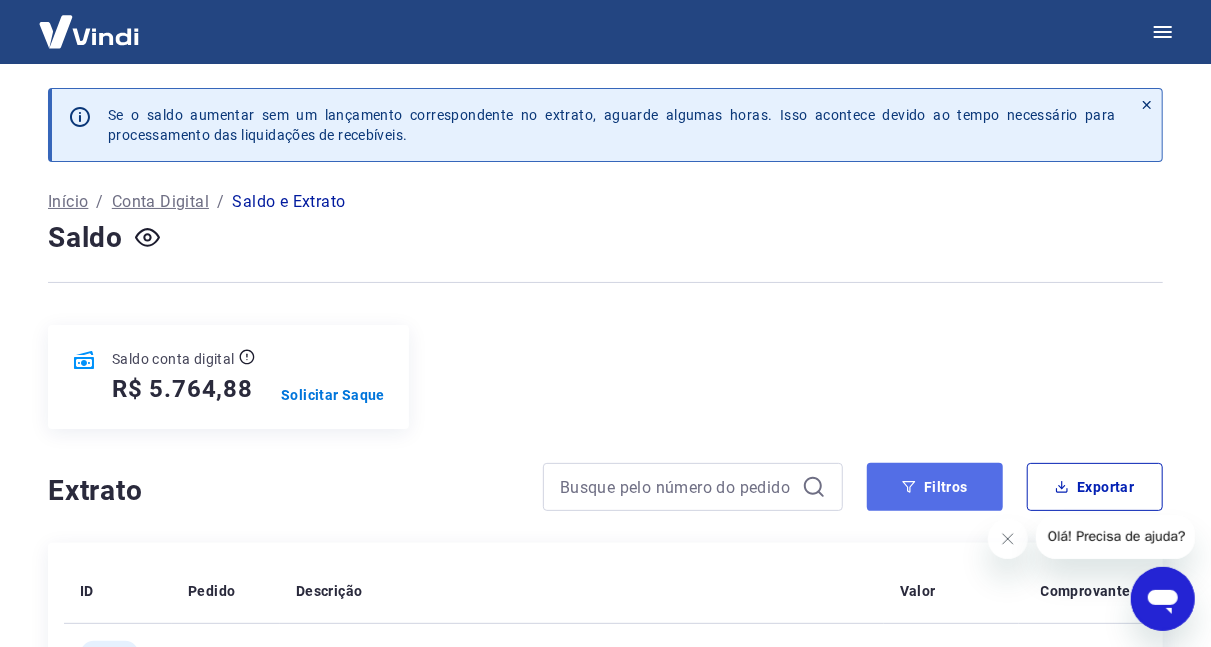 click on "Filtros" at bounding box center (935, 487) 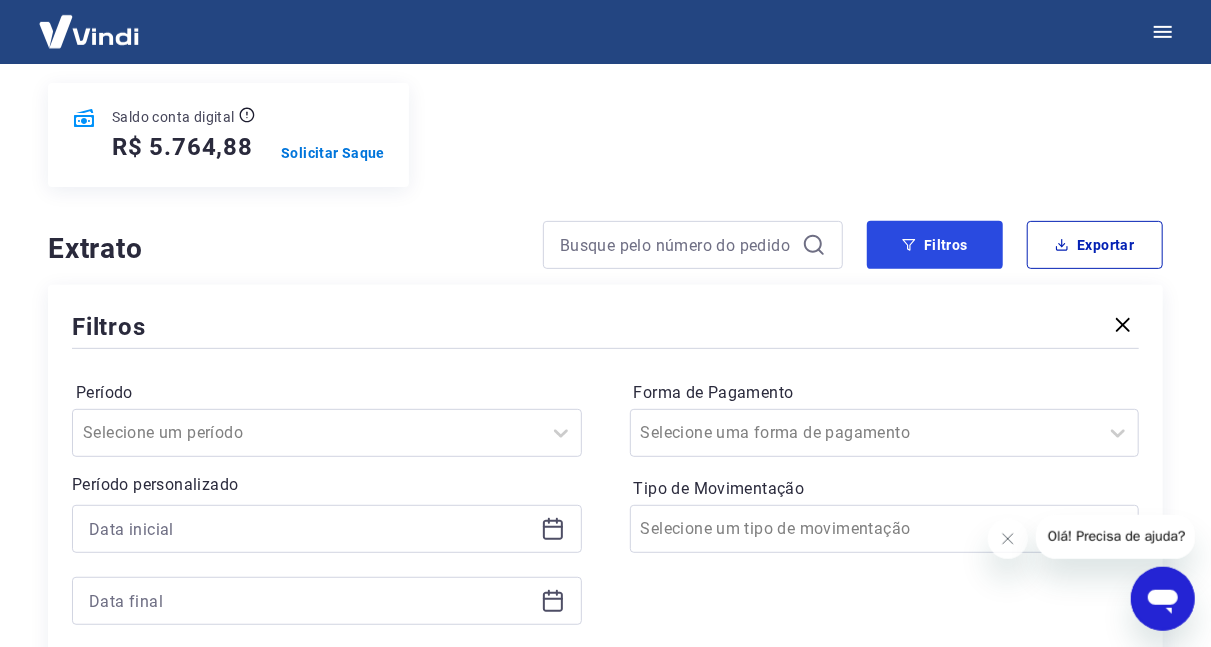 scroll, scrollTop: 312, scrollLeft: 0, axis: vertical 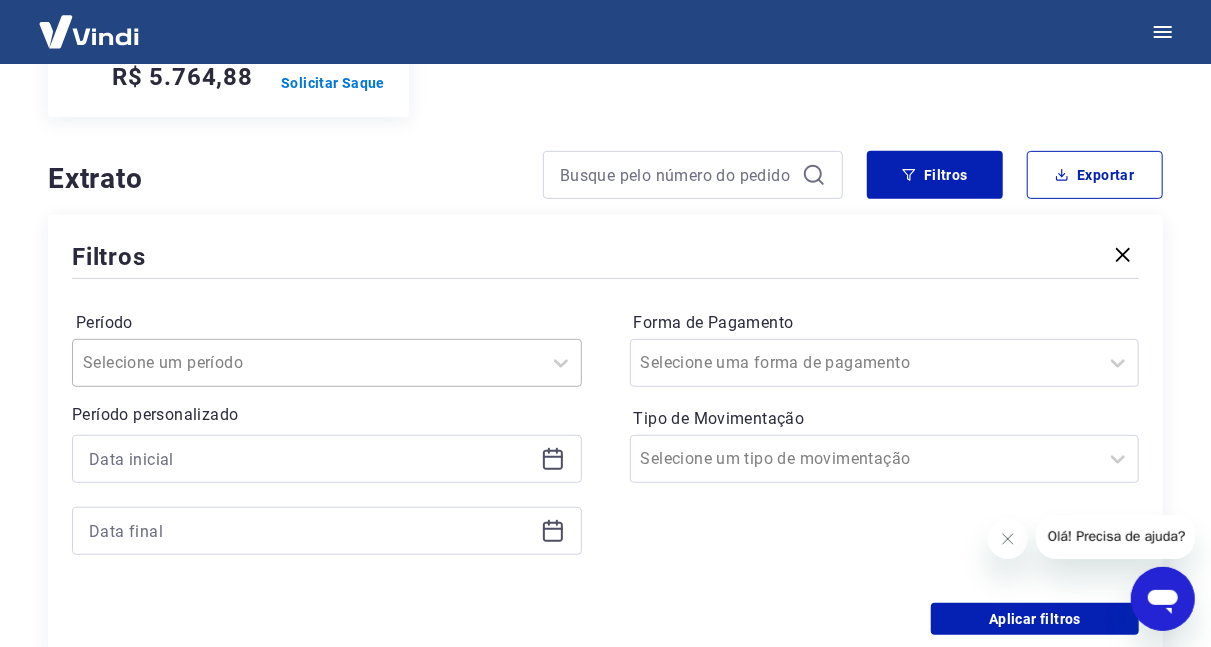 click at bounding box center (307, 363) 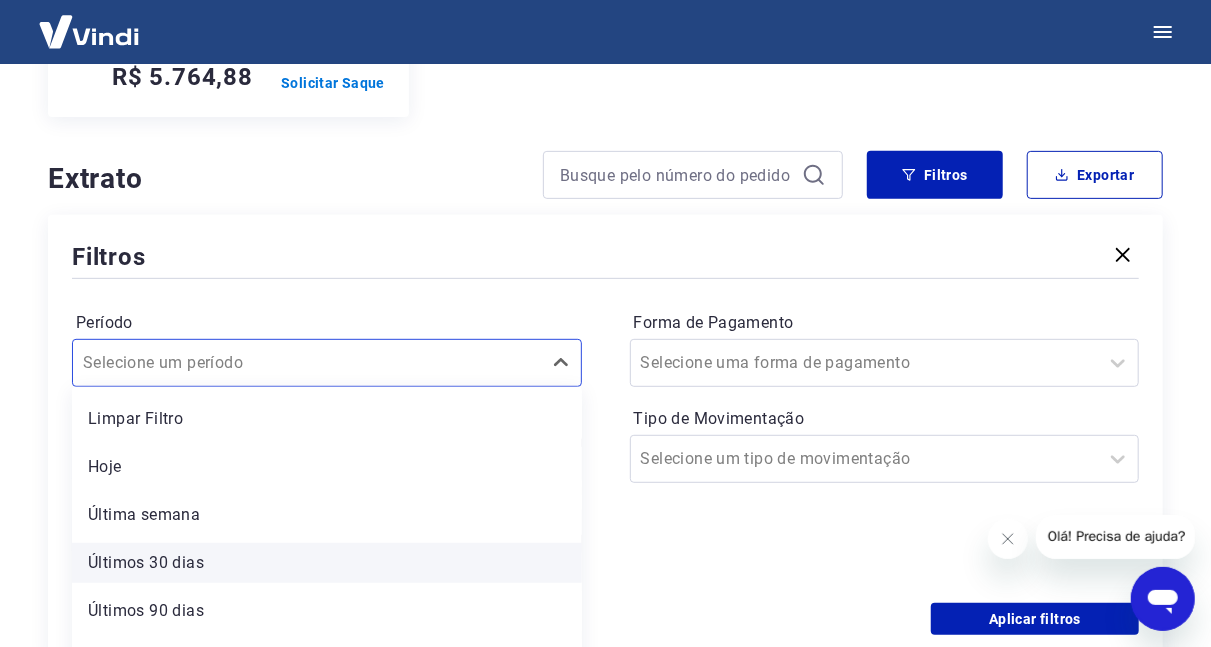 click on "Últimos 30 dias" at bounding box center (327, 563) 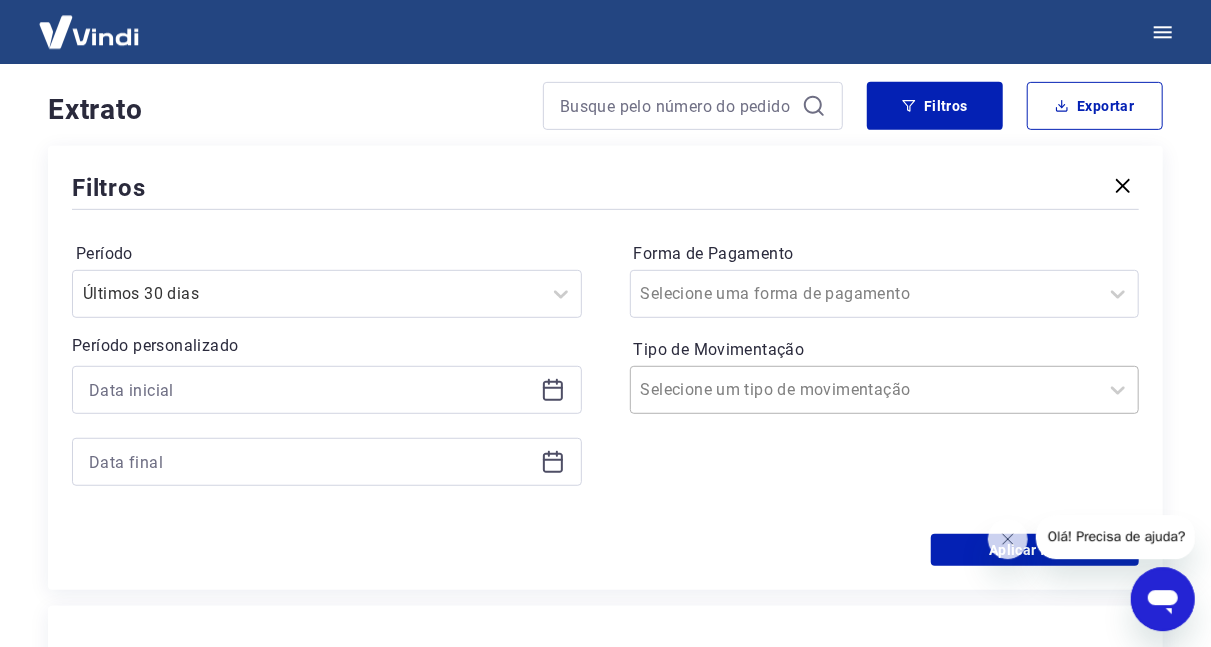 scroll, scrollTop: 416, scrollLeft: 0, axis: vertical 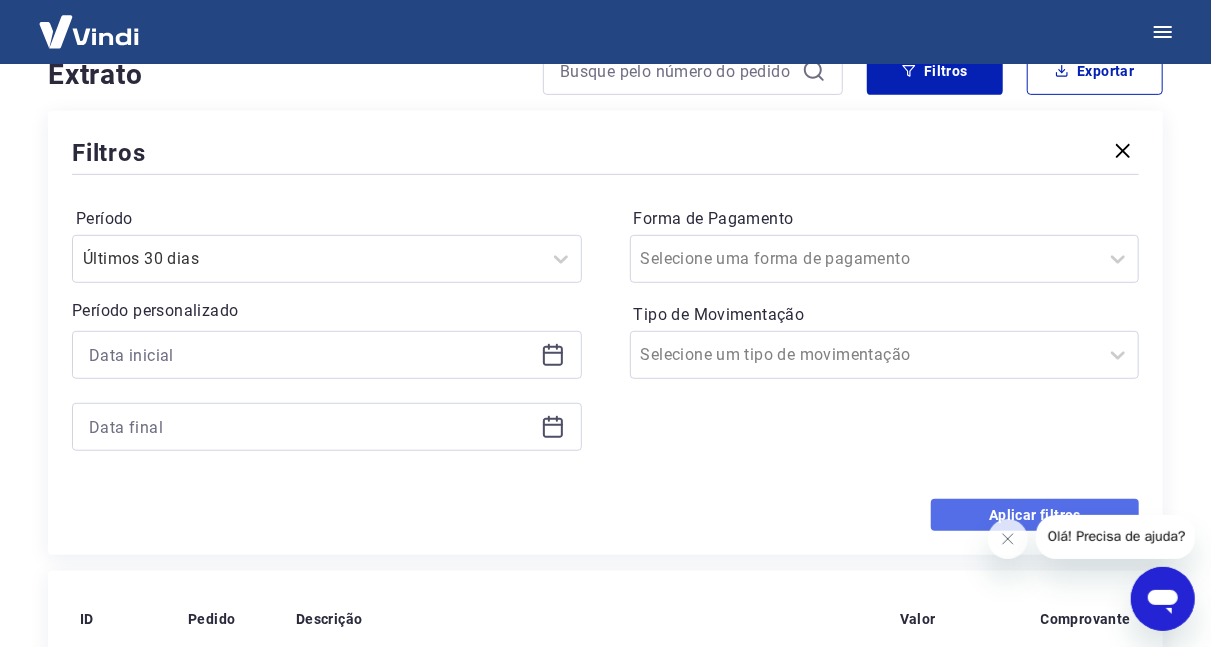 click on "Aplicar filtros" at bounding box center [1035, 515] 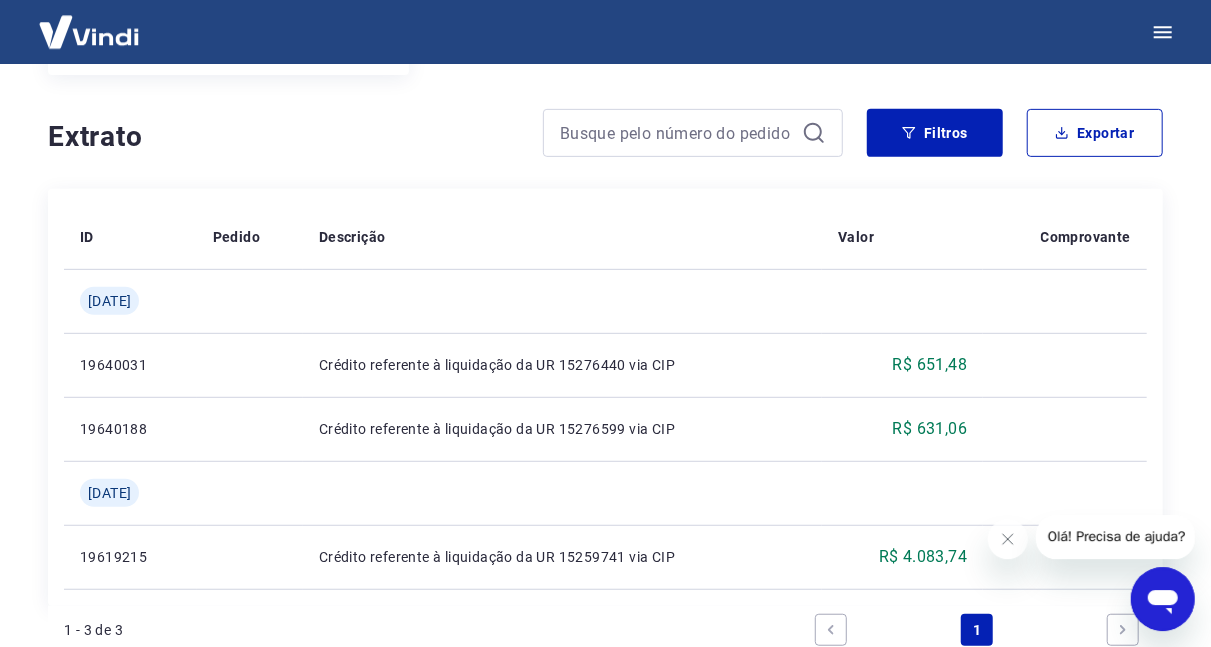 scroll, scrollTop: 312, scrollLeft: 0, axis: vertical 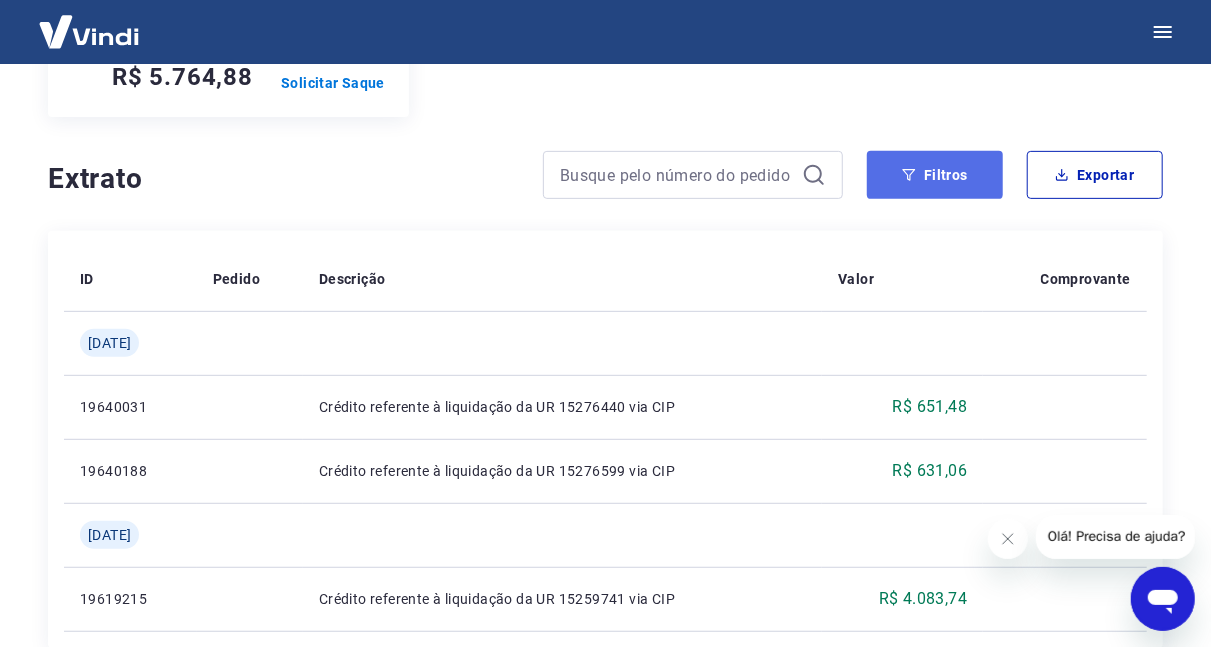 click on "Filtros" at bounding box center (935, 175) 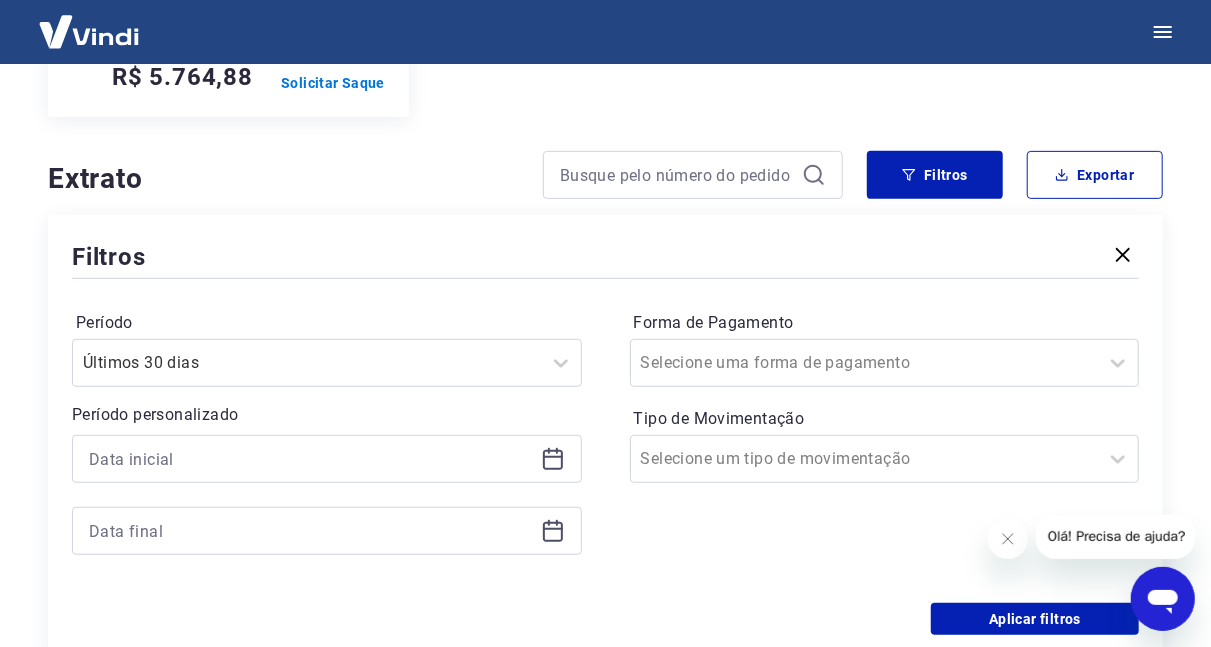 click at bounding box center (327, 459) 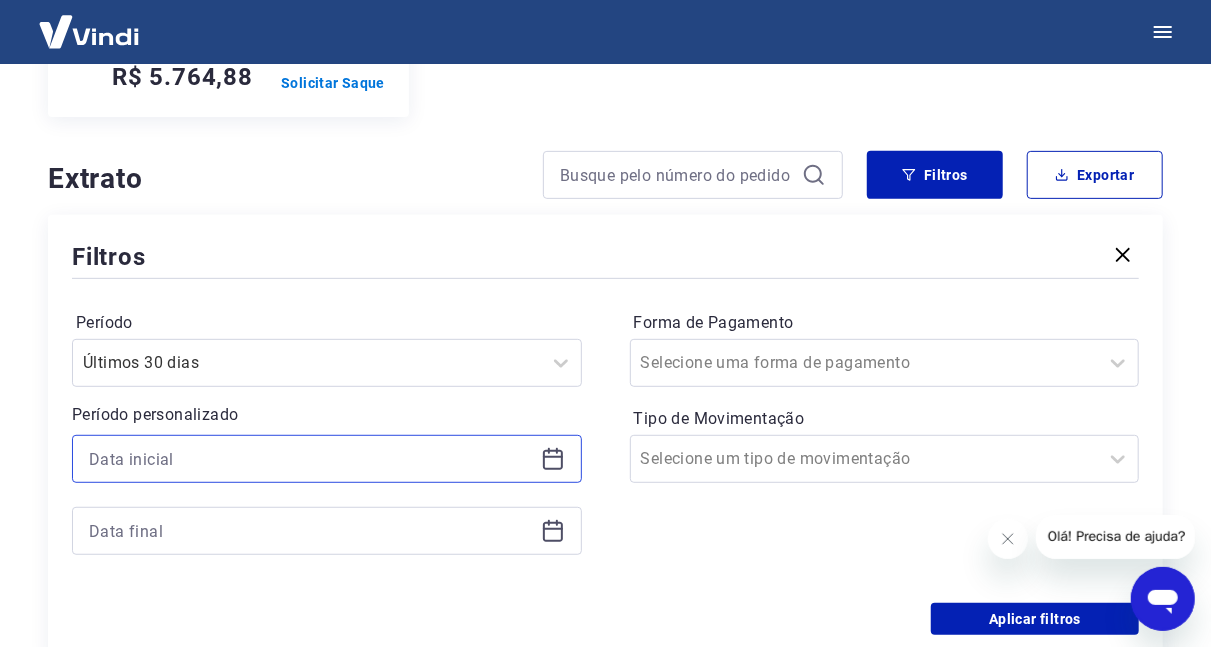 click at bounding box center [311, 459] 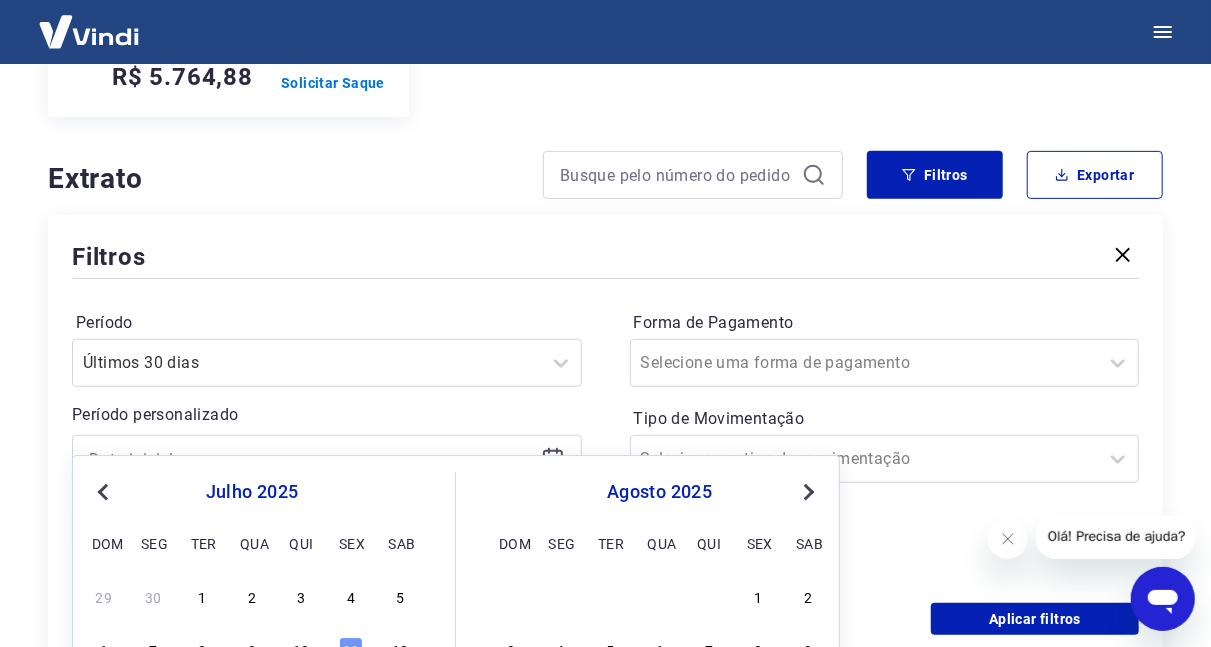 click on "Previous Month" at bounding box center [105, 491] 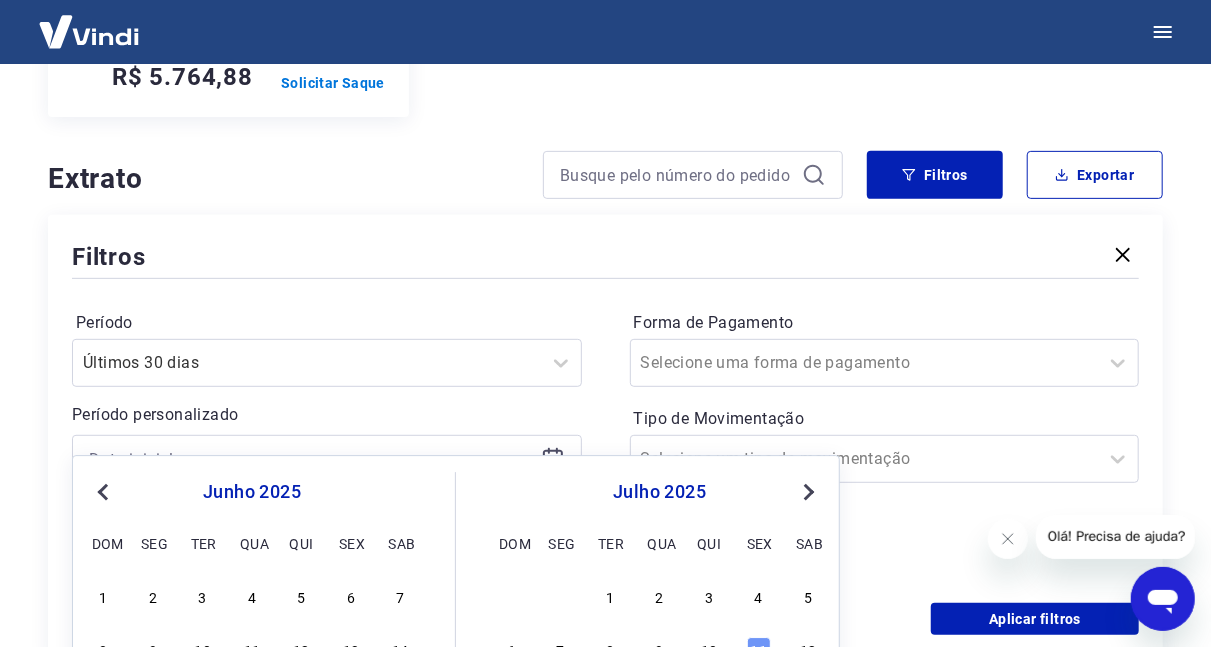 scroll, scrollTop: 416, scrollLeft: 0, axis: vertical 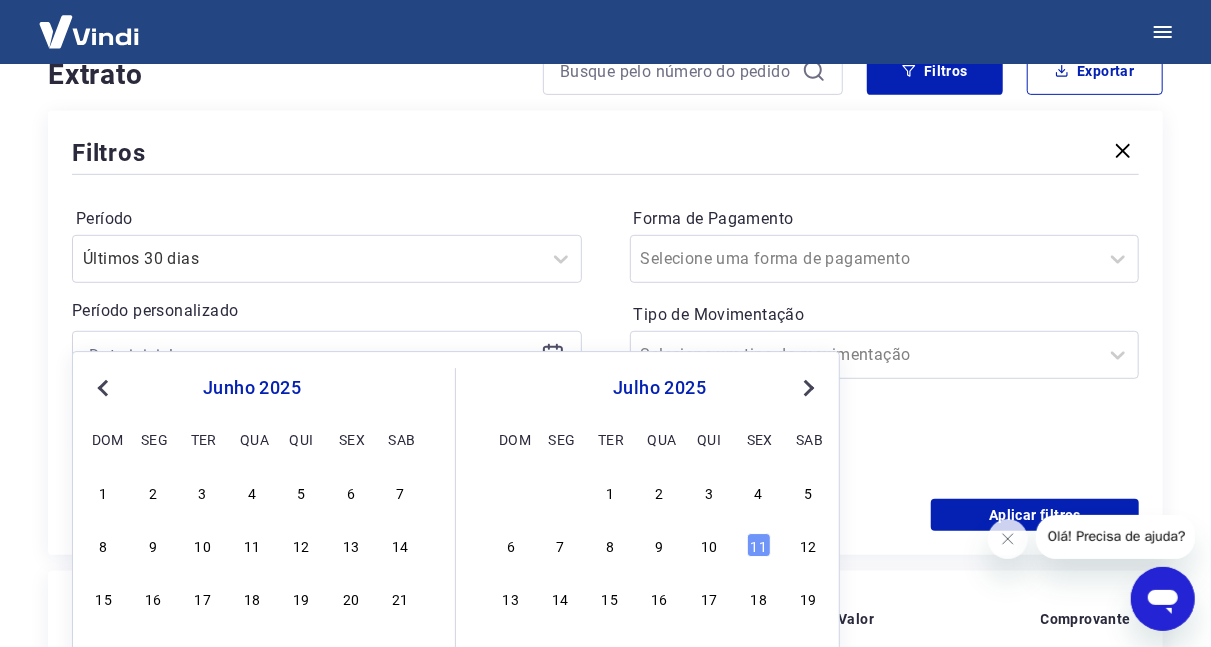 click on "1" at bounding box center (104, 492) 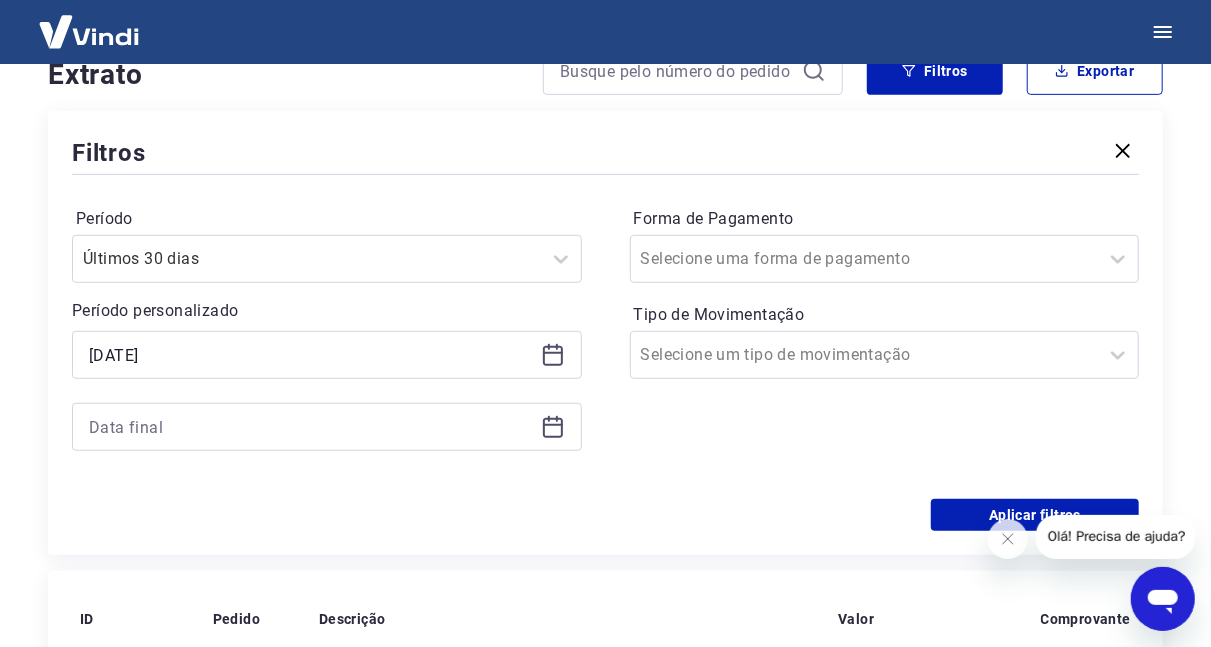 click 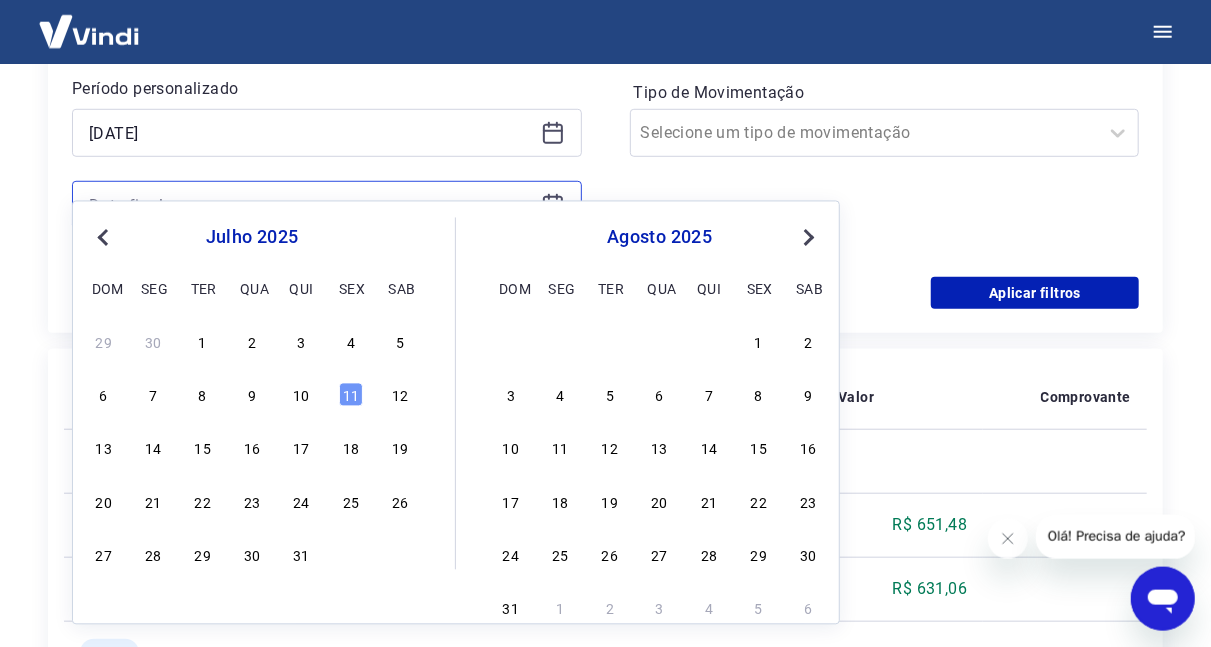 scroll, scrollTop: 728, scrollLeft: 0, axis: vertical 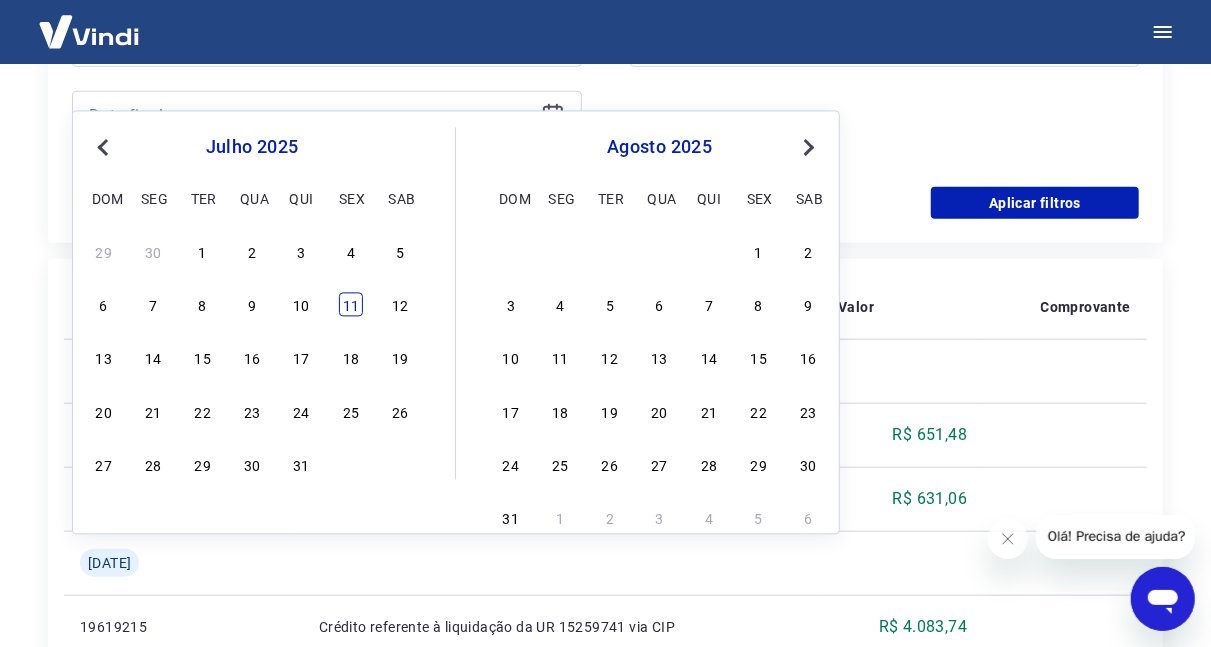 click on "11" at bounding box center [351, 305] 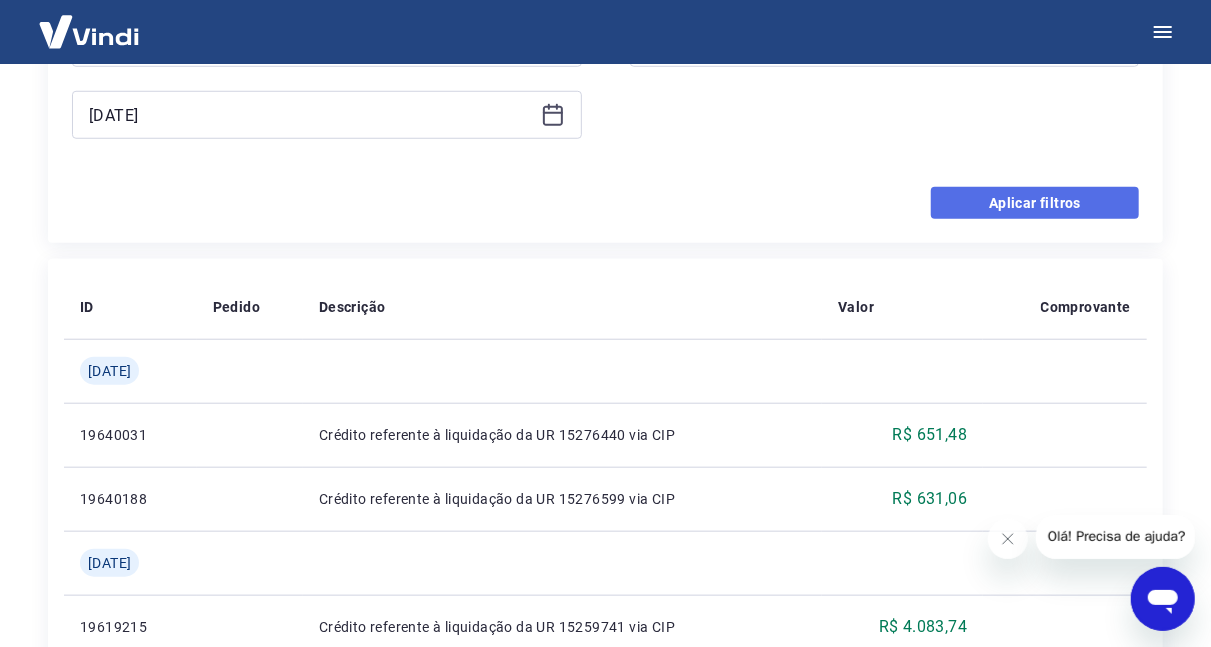 click on "Aplicar filtros" at bounding box center (1035, 203) 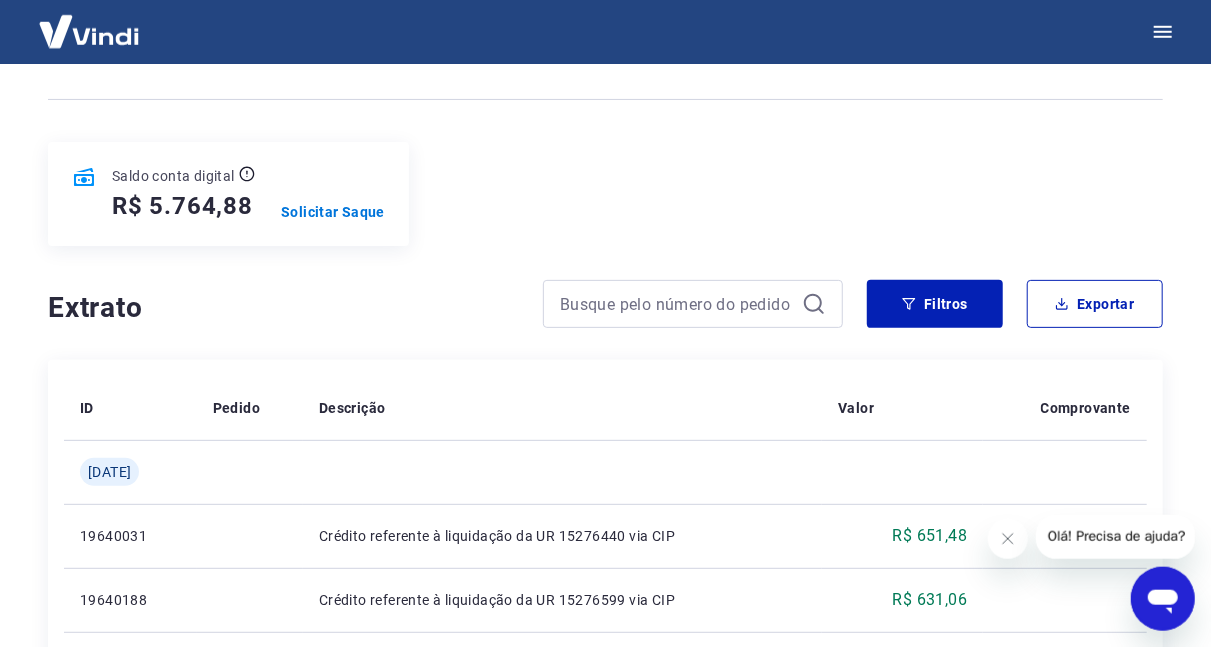 scroll, scrollTop: 208, scrollLeft: 0, axis: vertical 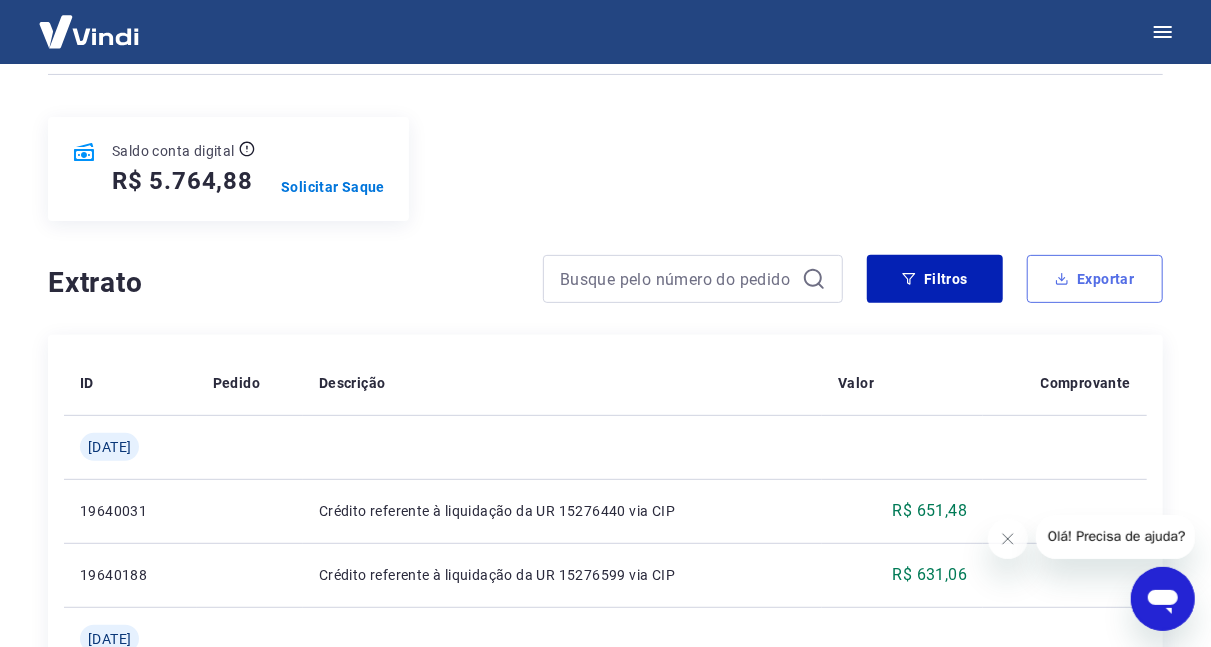 click on "Exportar" at bounding box center (1095, 279) 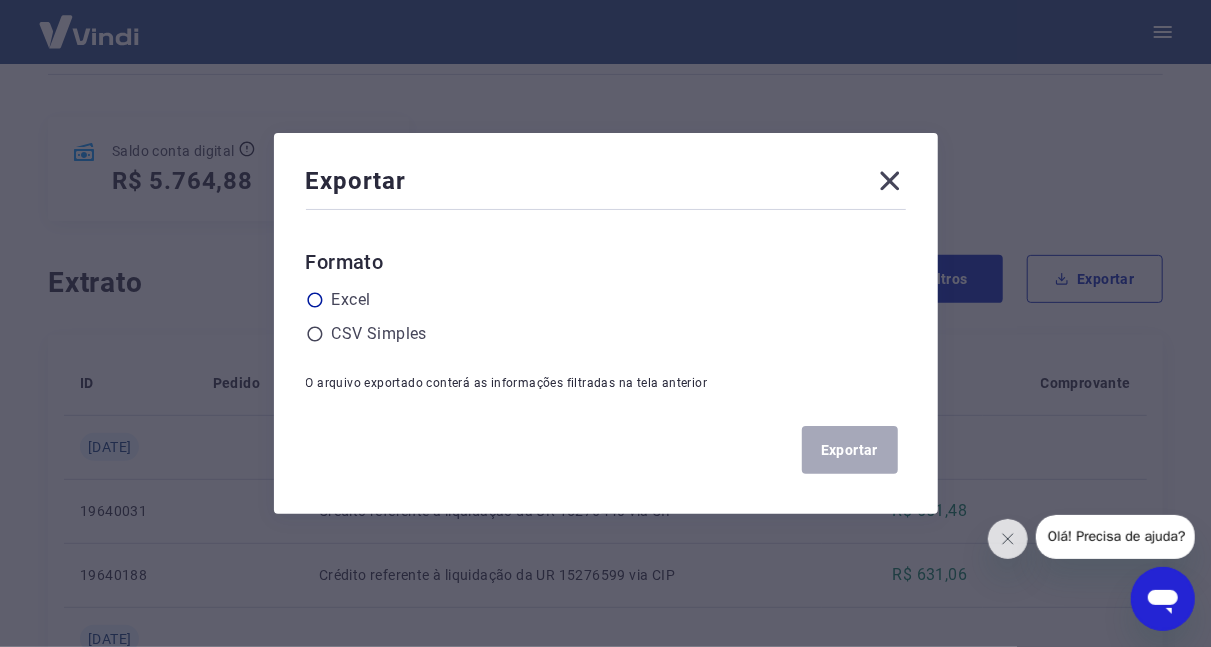 click on "Excel" at bounding box center (351, 300) 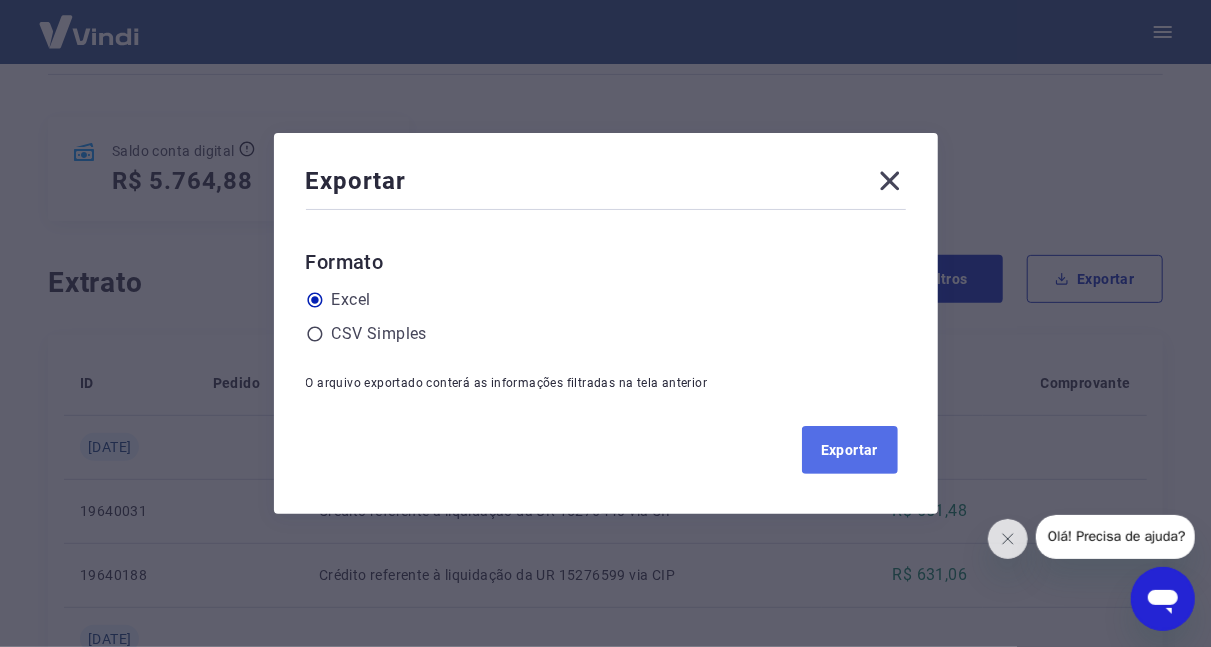 click on "Exportar" at bounding box center [850, 450] 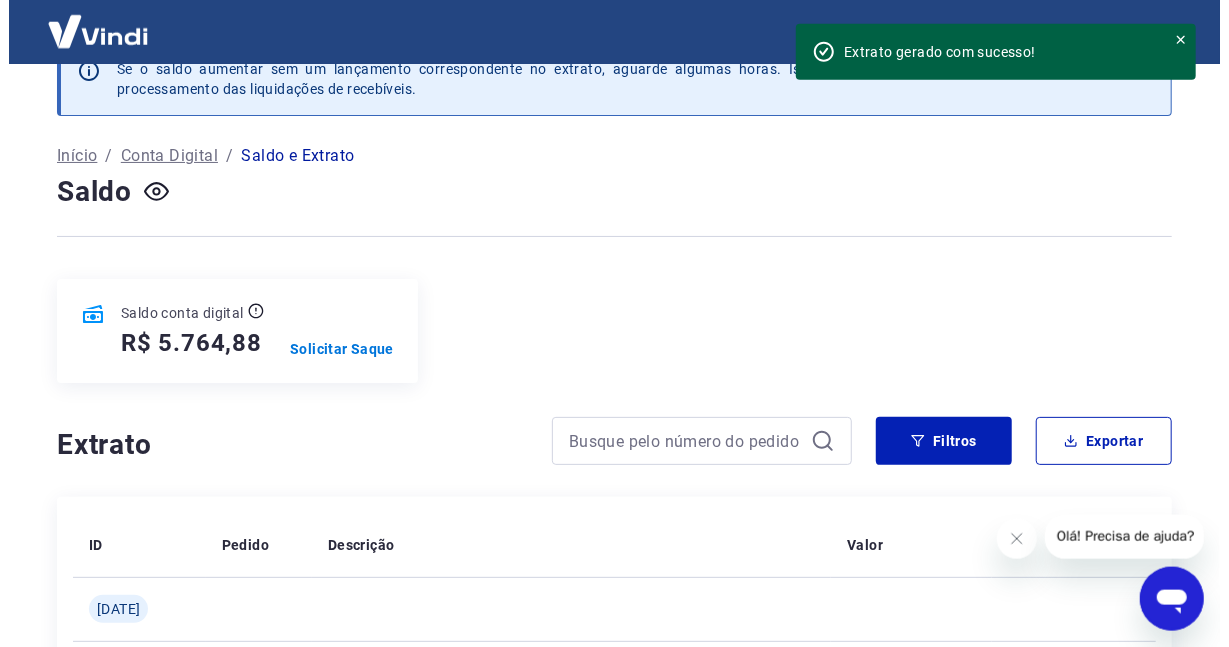 scroll, scrollTop: 0, scrollLeft: 0, axis: both 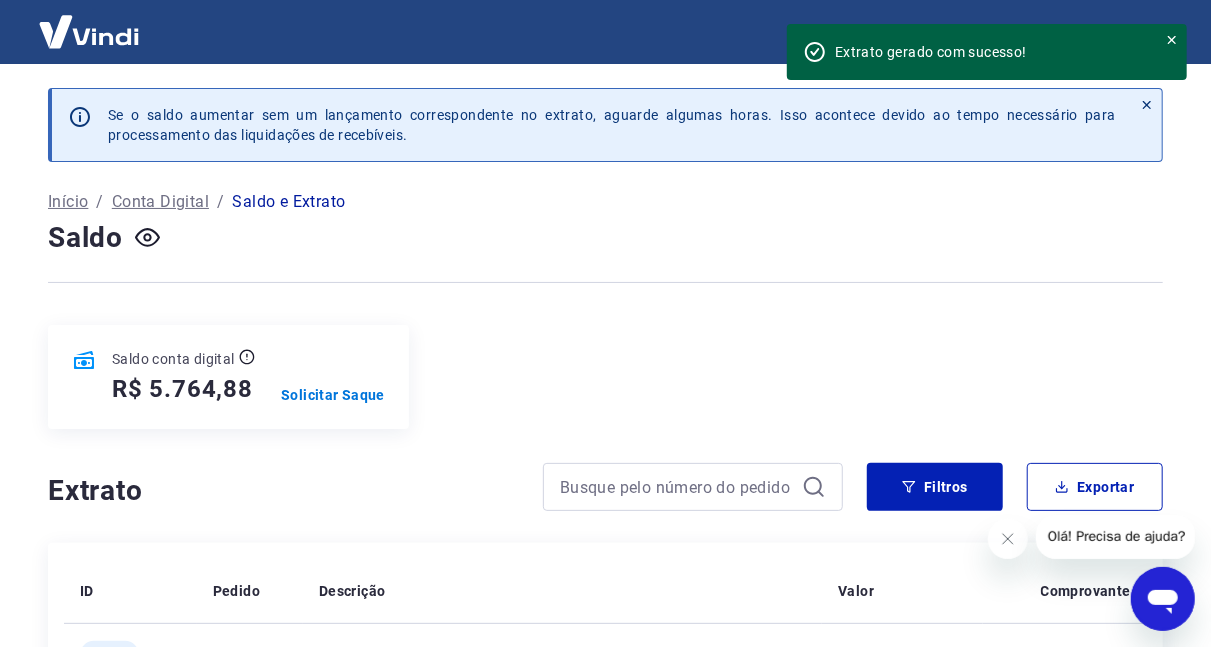 click 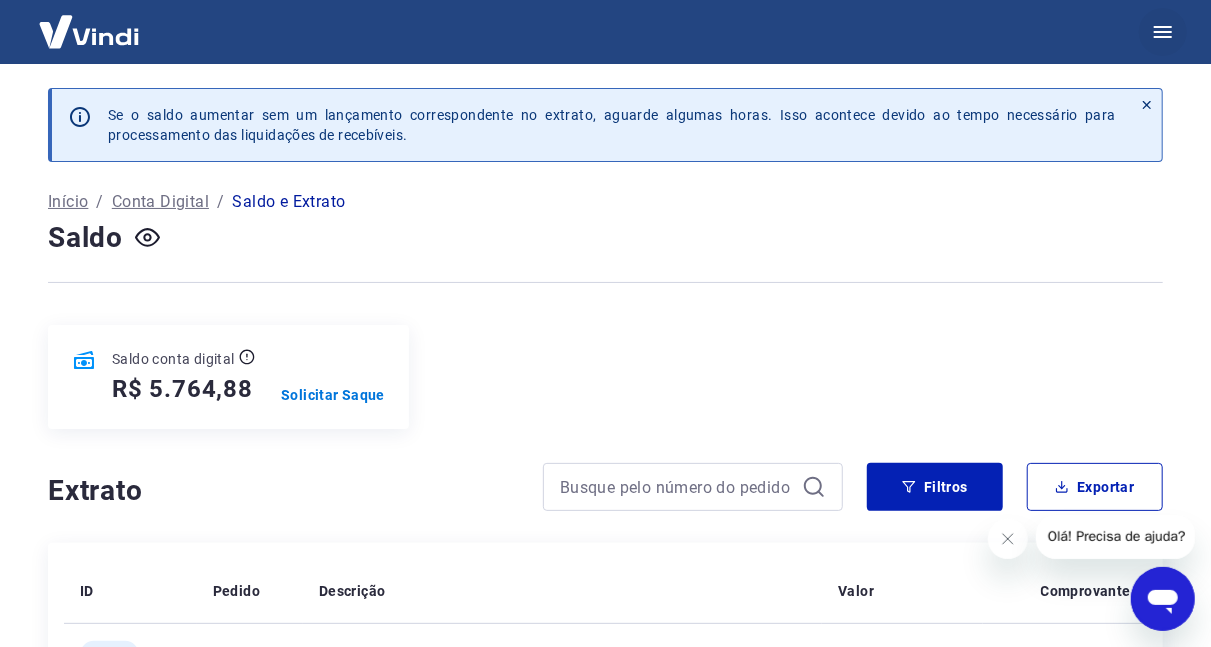 click 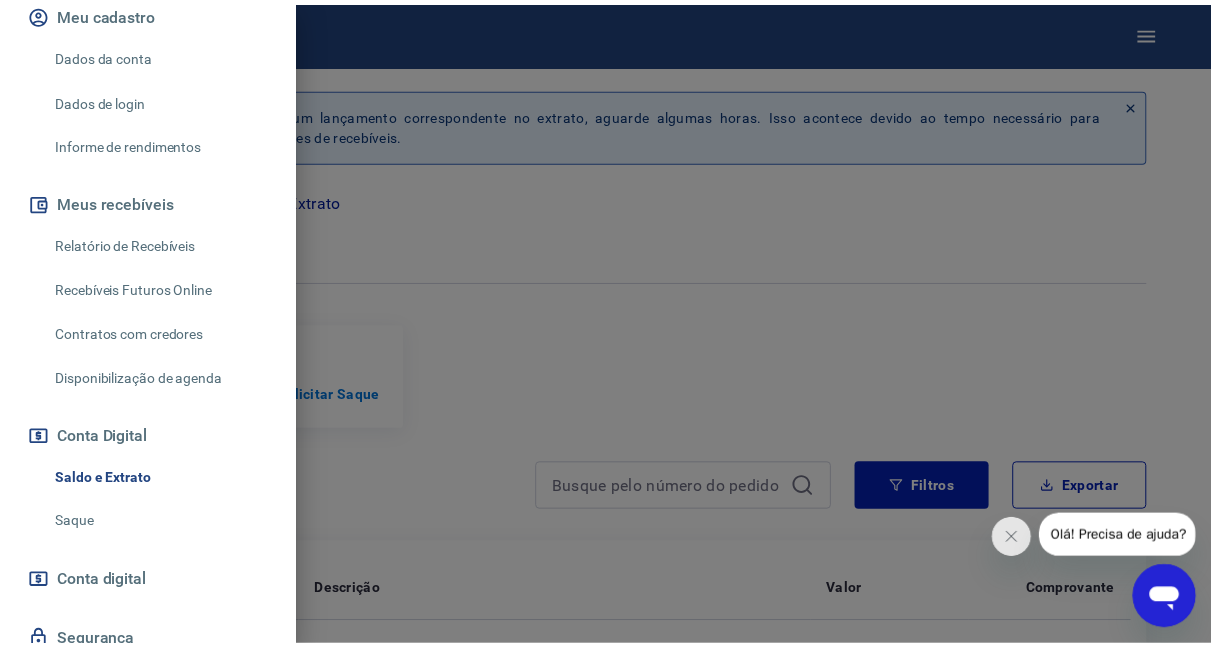 scroll, scrollTop: 312, scrollLeft: 0, axis: vertical 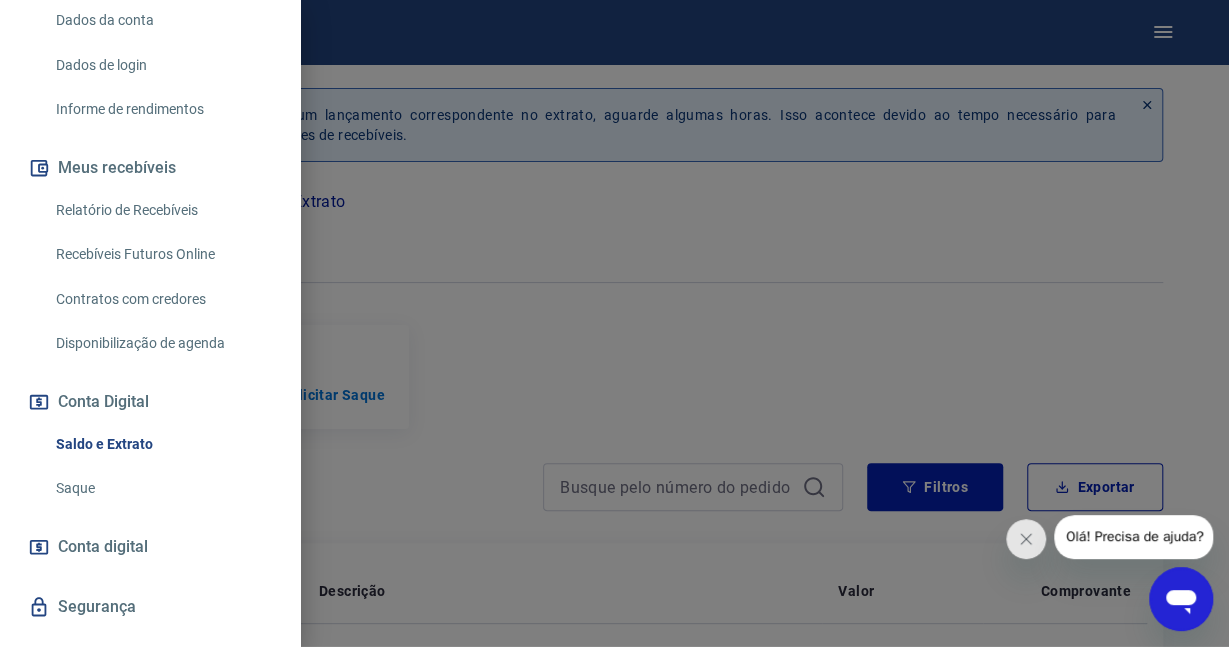 click on "Relatório de Recebíveis" at bounding box center [162, 210] 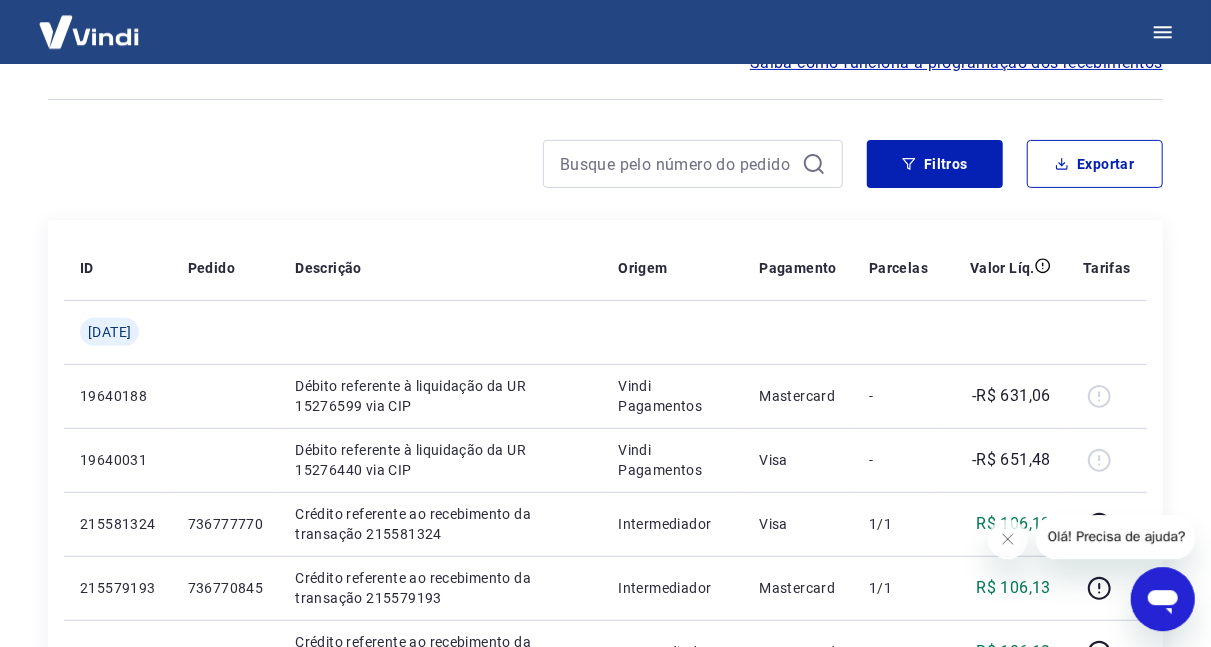 scroll, scrollTop: 208, scrollLeft: 0, axis: vertical 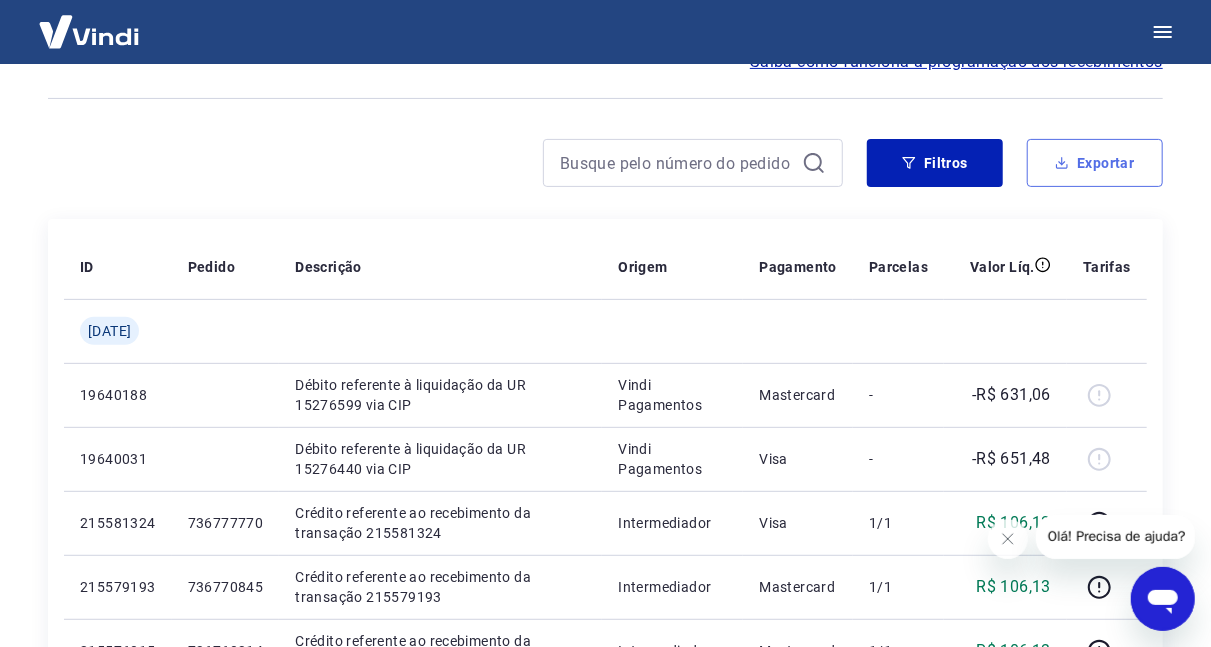 click on "Exportar" at bounding box center (1095, 163) 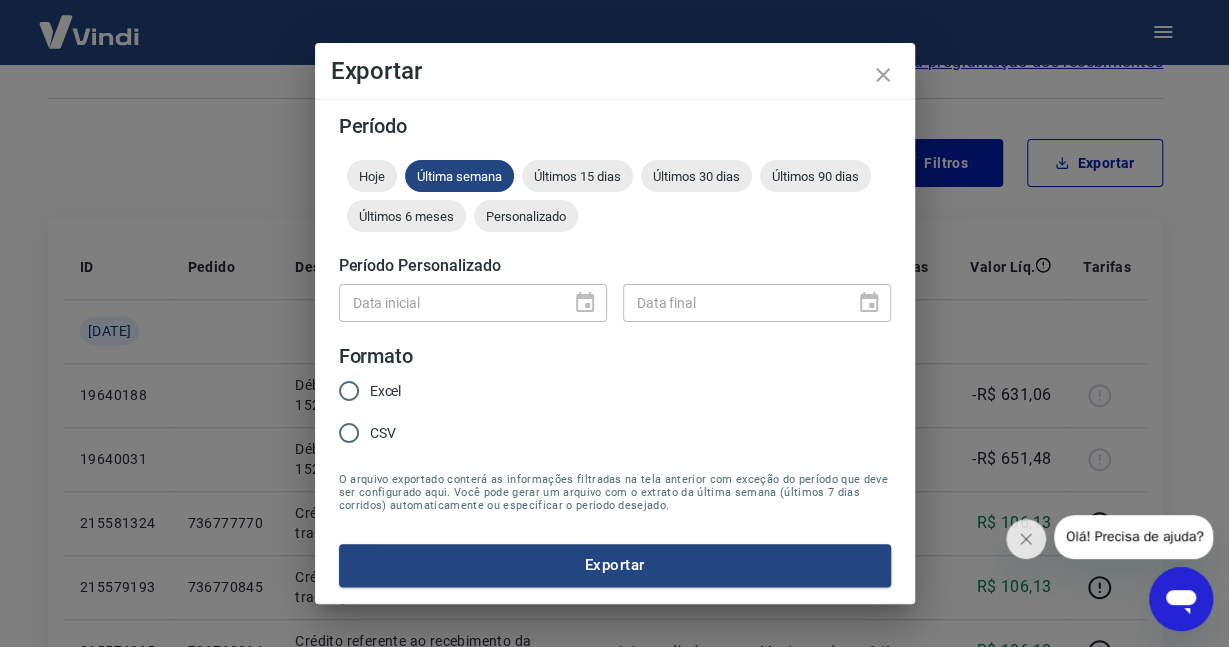 click on "Data inicial" at bounding box center (473, 302) 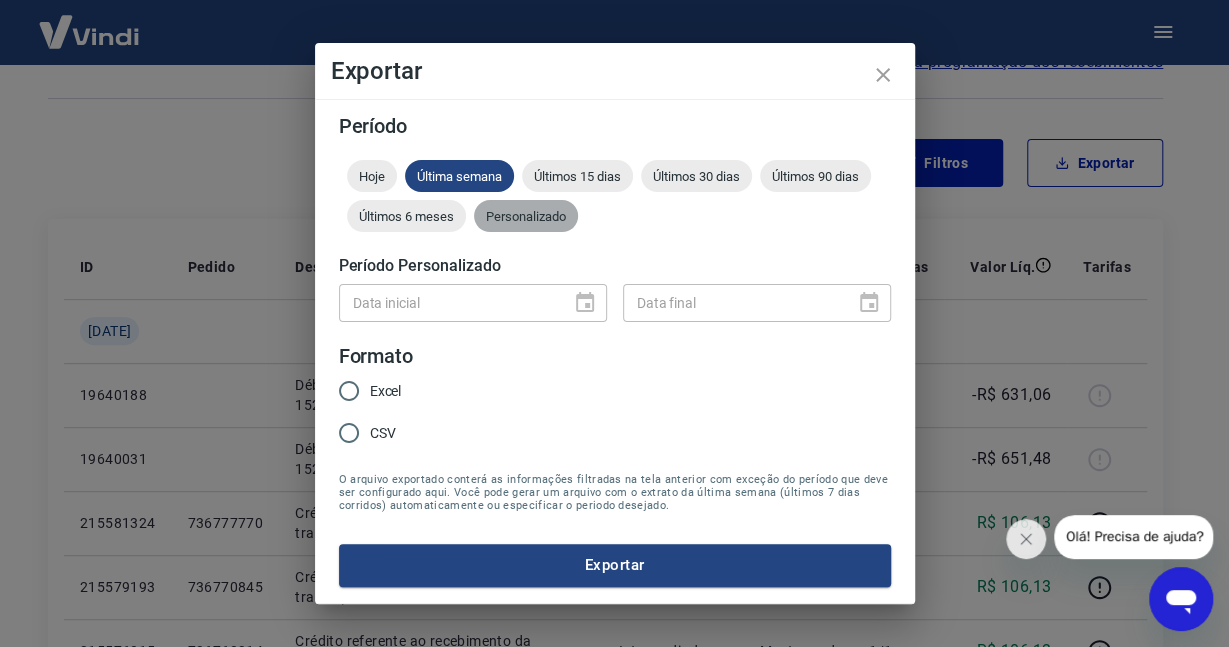 click on "Personalizado" at bounding box center [526, 216] 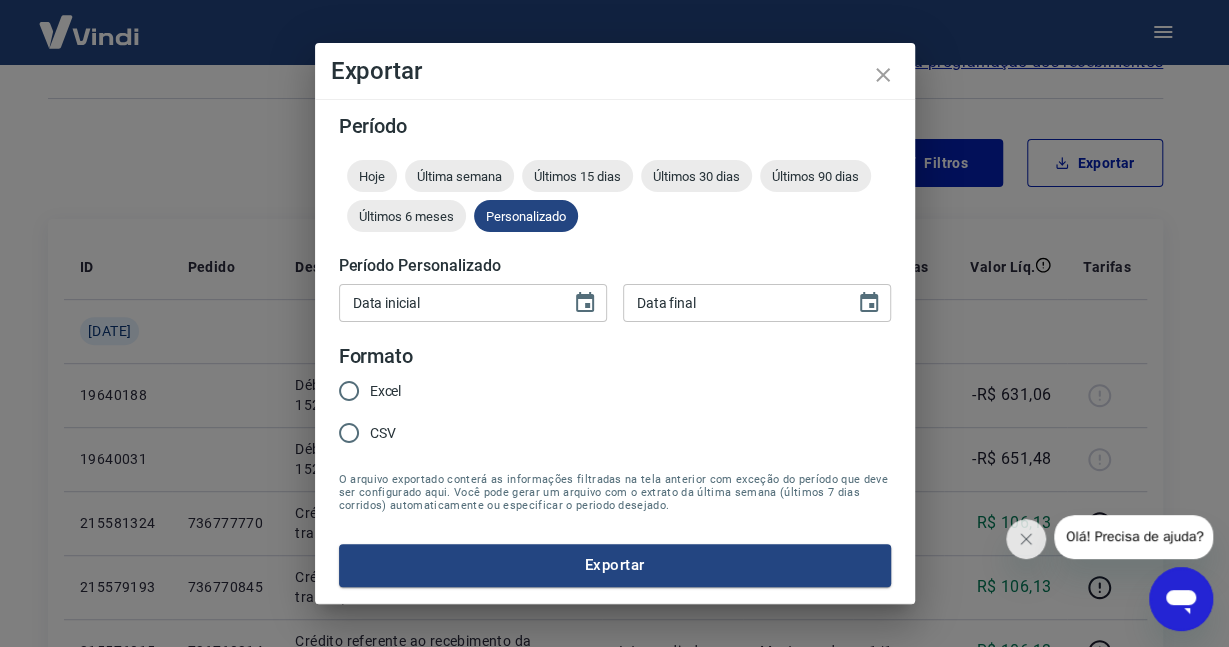 click on "Data inicial" at bounding box center [448, 302] 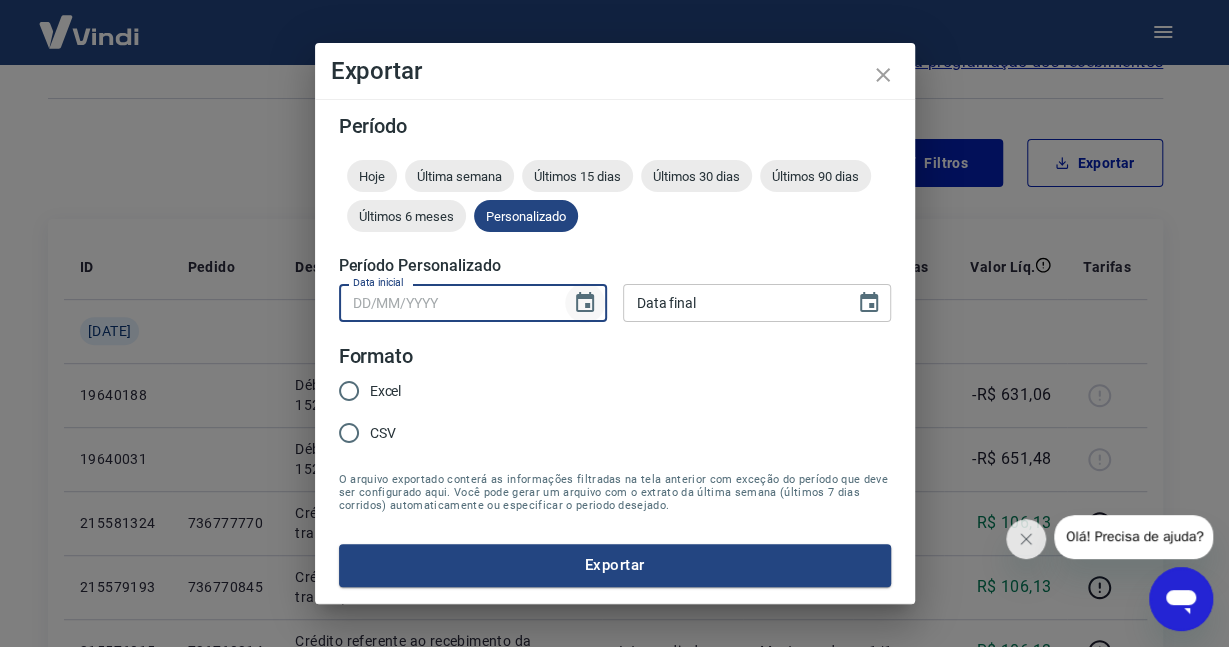 click 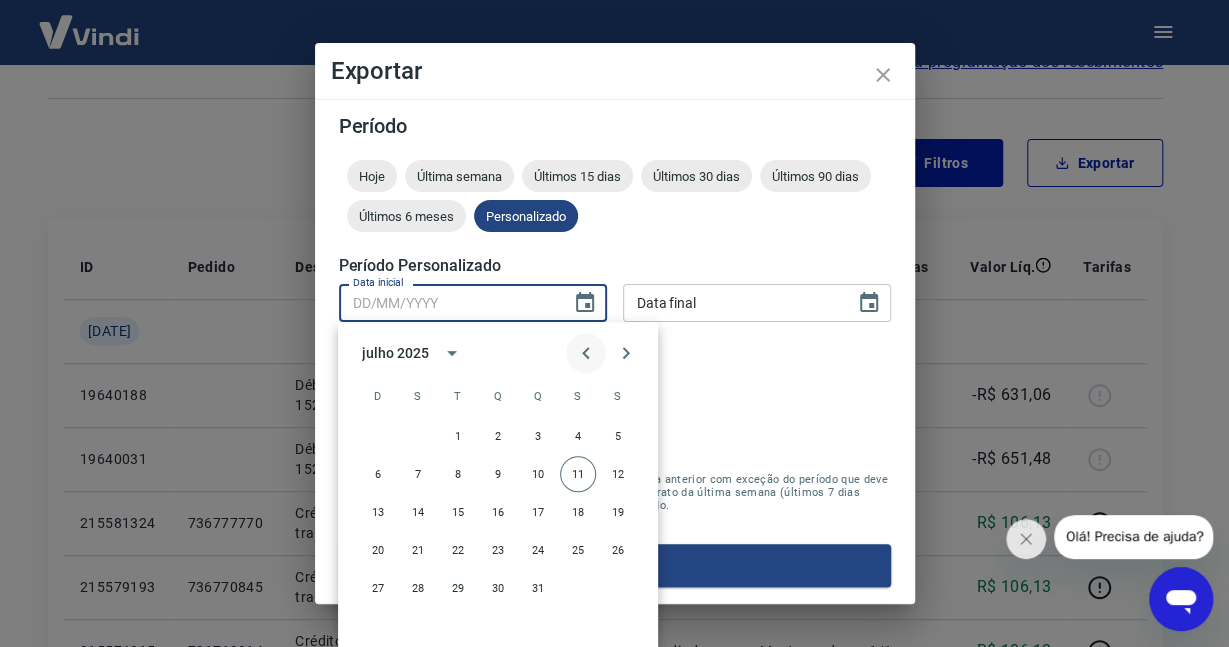 click 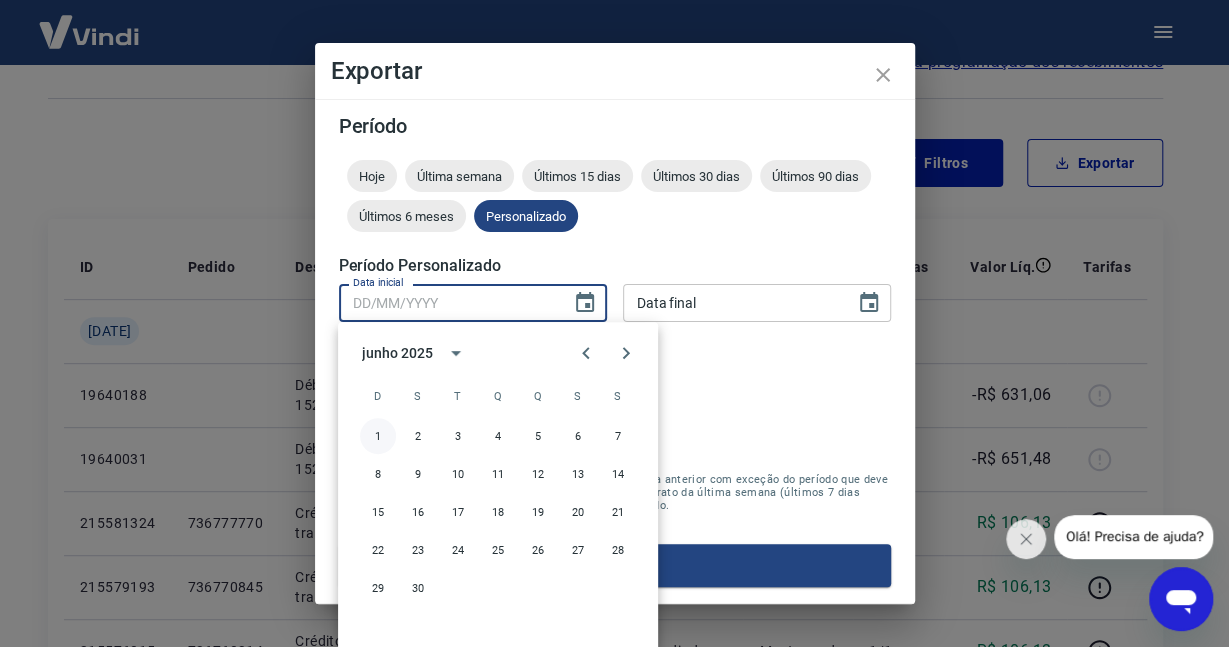 click on "1" at bounding box center [378, 436] 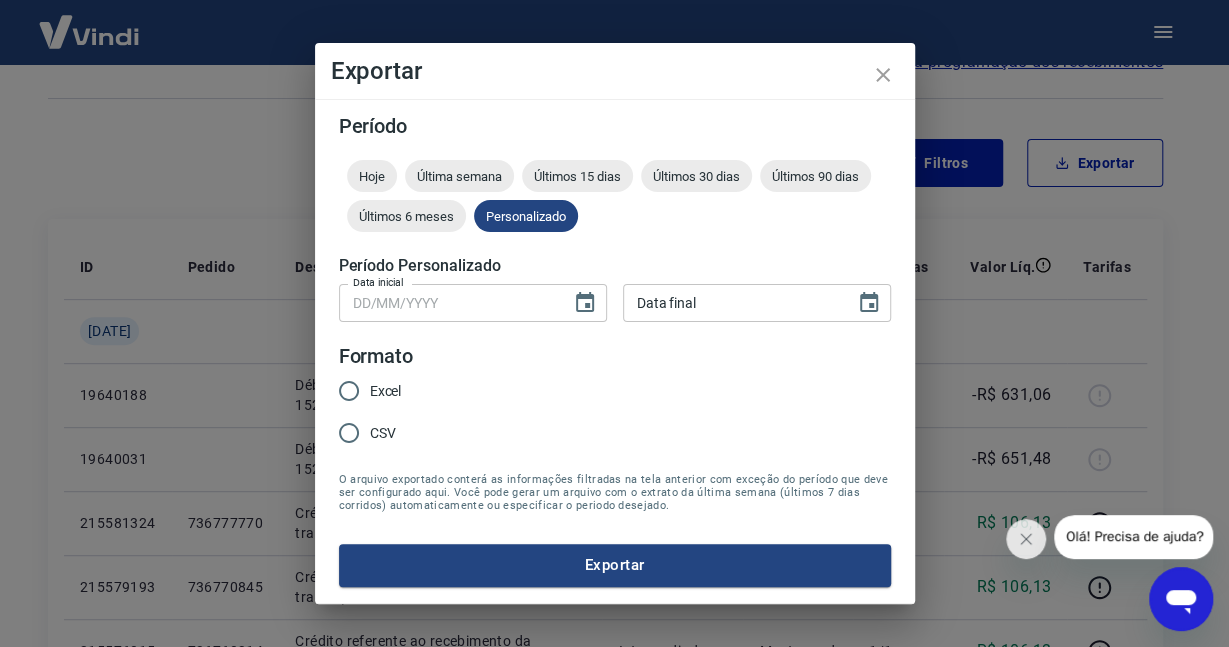 type on "[DATE]" 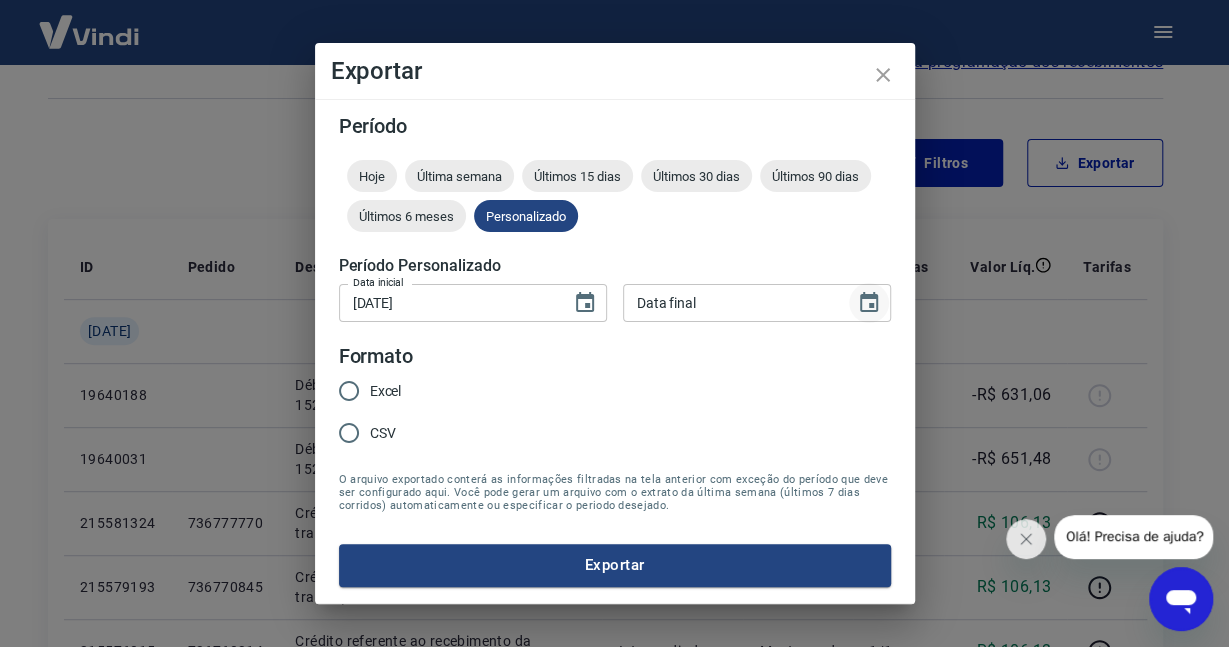 click 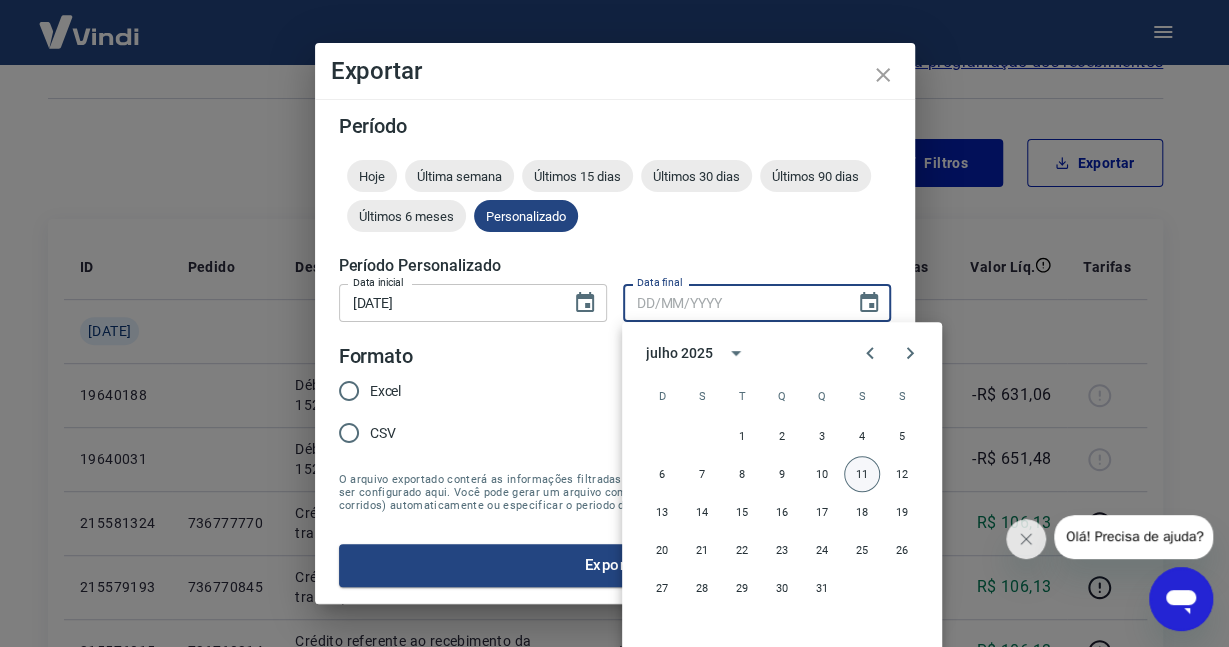 click on "11" at bounding box center [862, 474] 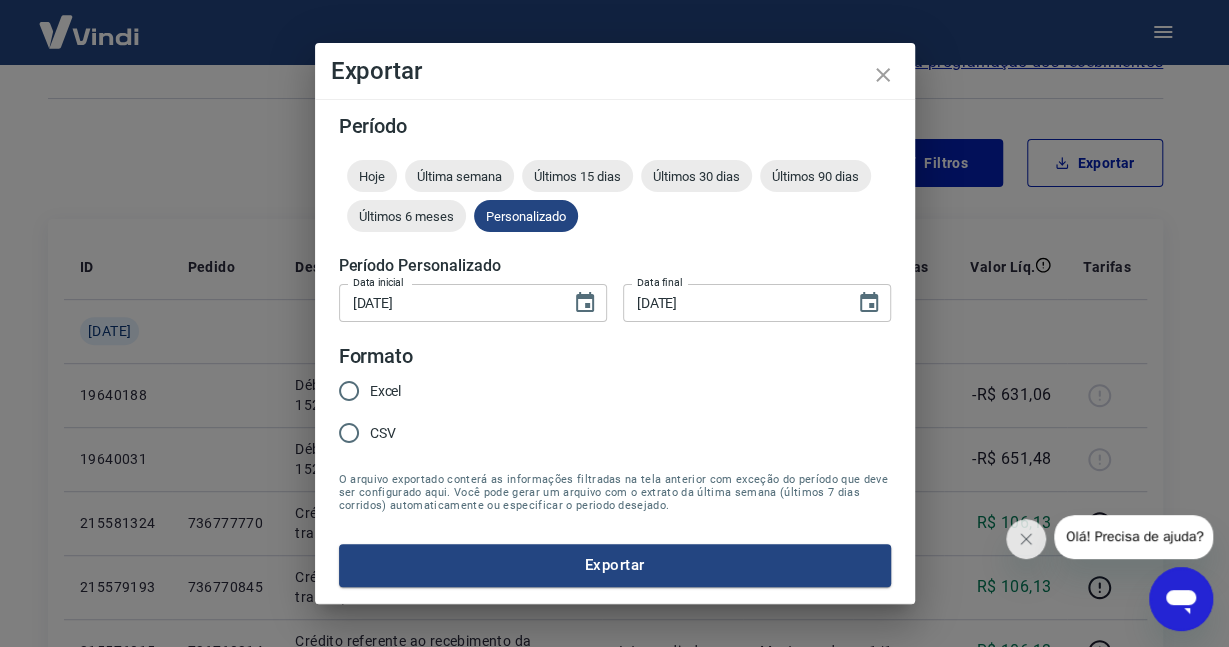 click on "Excel" at bounding box center [386, 391] 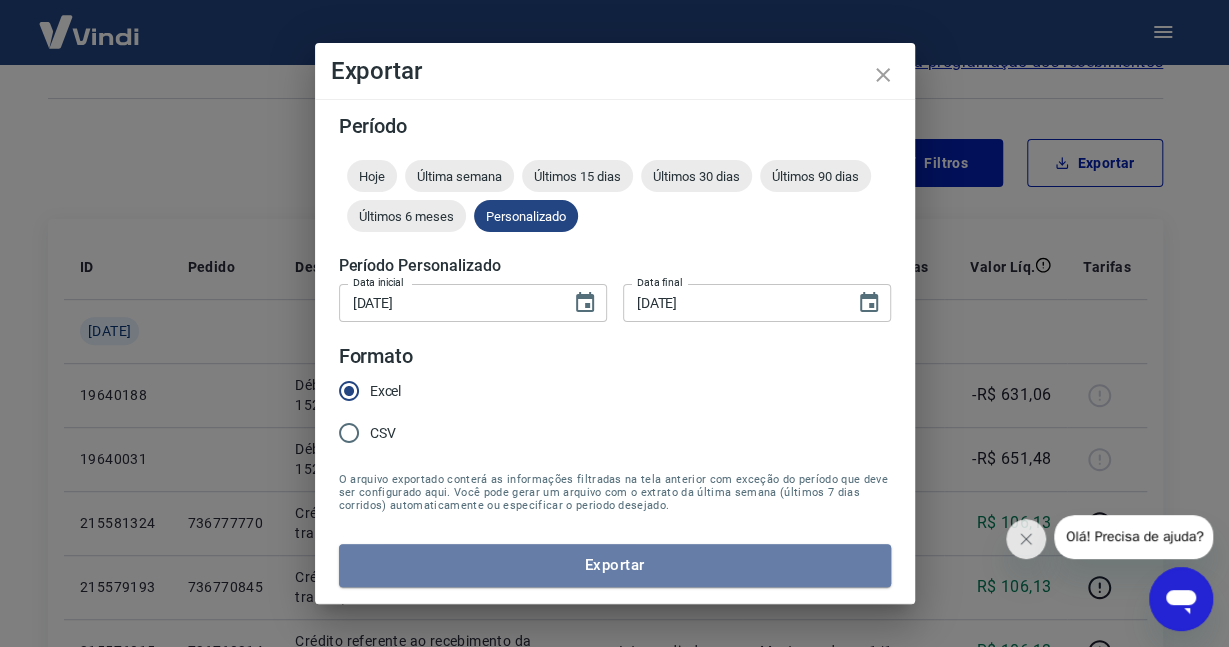 click on "Exportar" at bounding box center (615, 565) 